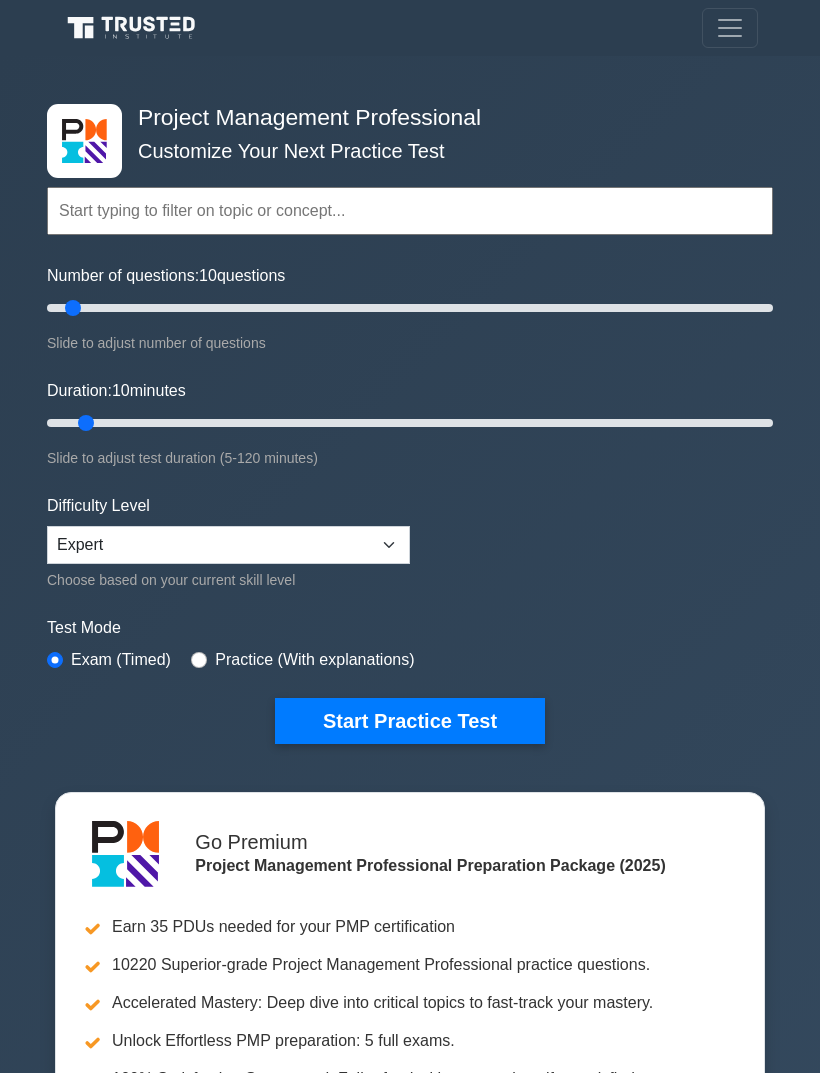 scroll, scrollTop: 0, scrollLeft: 0, axis: both 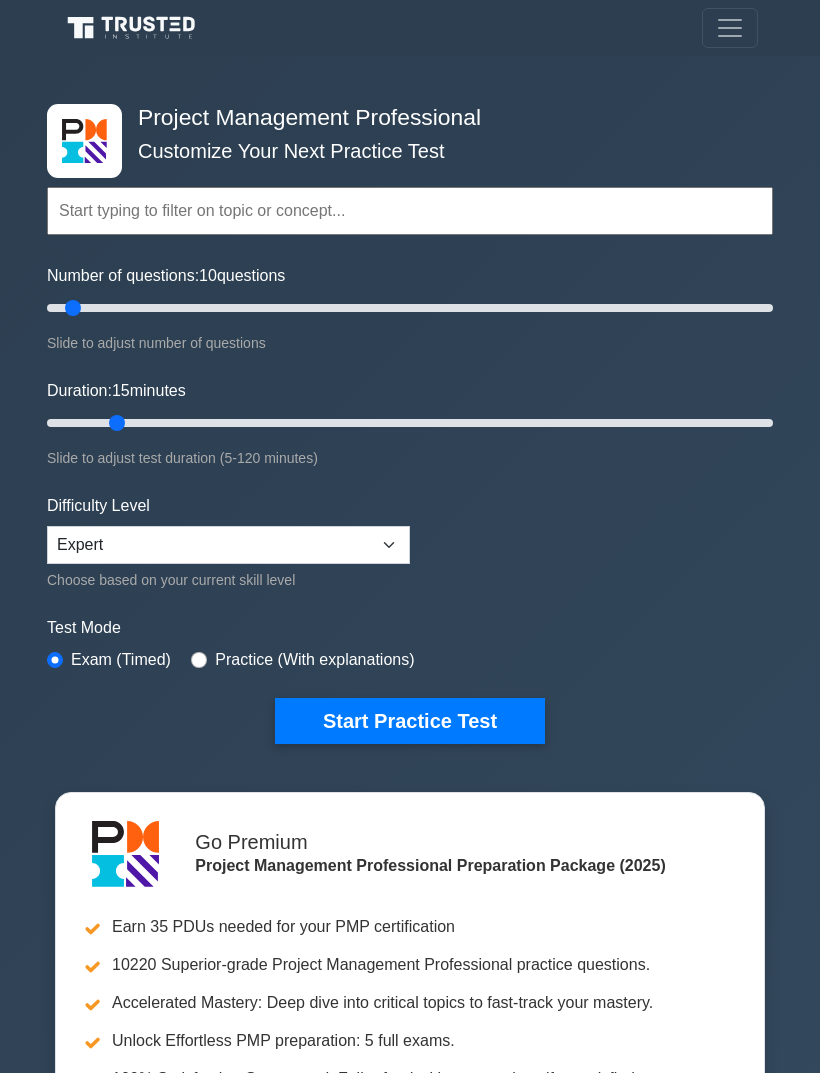 type on "15" 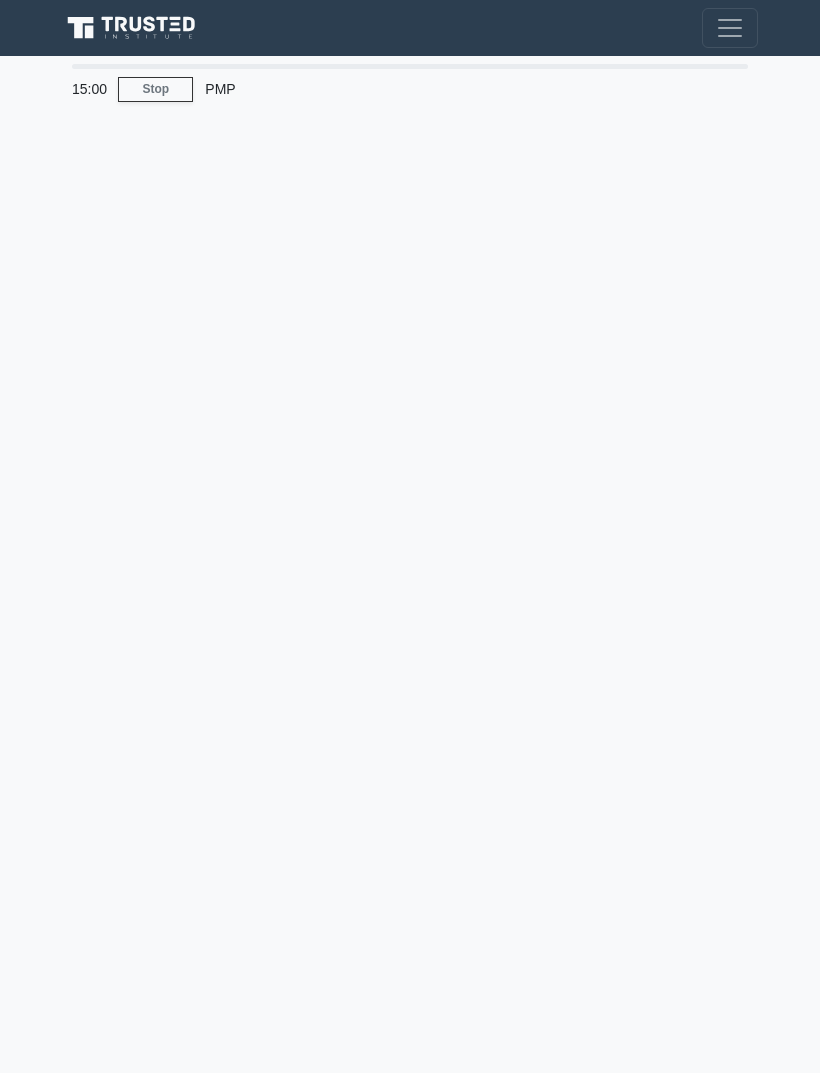 scroll, scrollTop: 0, scrollLeft: 0, axis: both 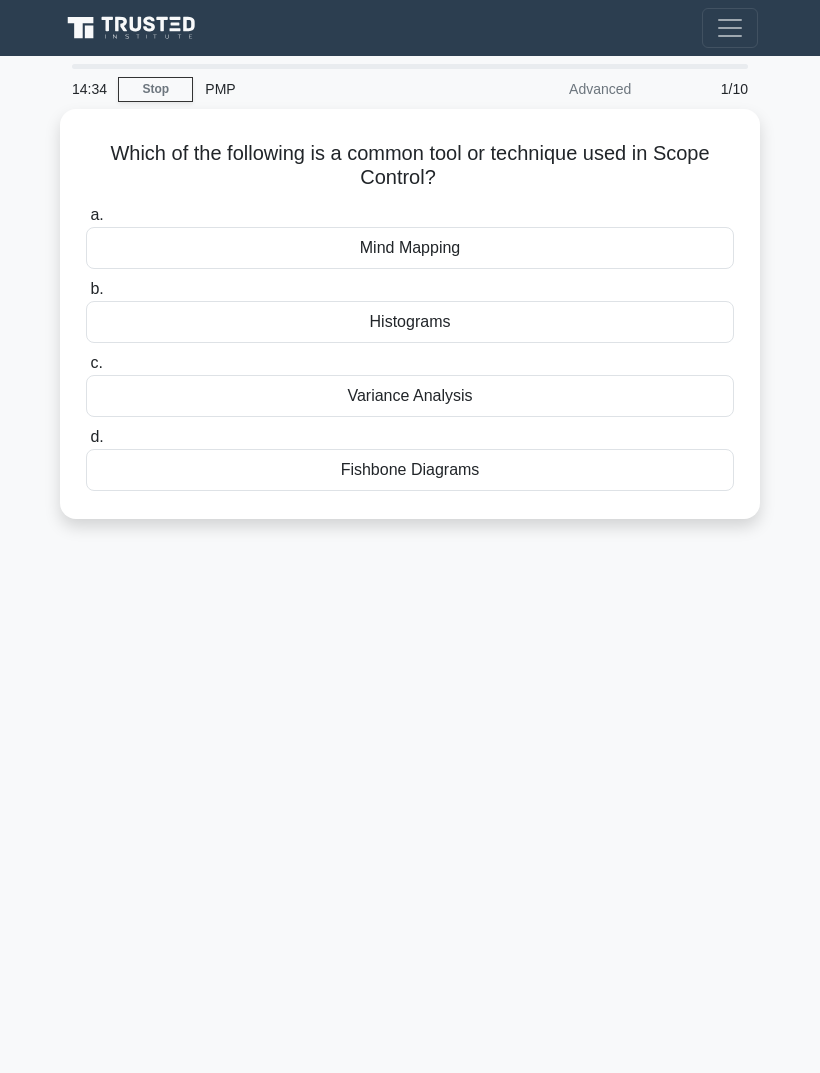 click on "14:34
Stop
PMP
Advanced
1/10
Which of the following is a common tool or technique used in Scope Control?
.spinner_0XTQ{transform-origin:center;animation:spinner_y6GP .75s linear infinite}@keyframes spinner_y6GP{100%{transform:rotate(360deg)}}
a.
b. c. d." at bounding box center (410, 564) 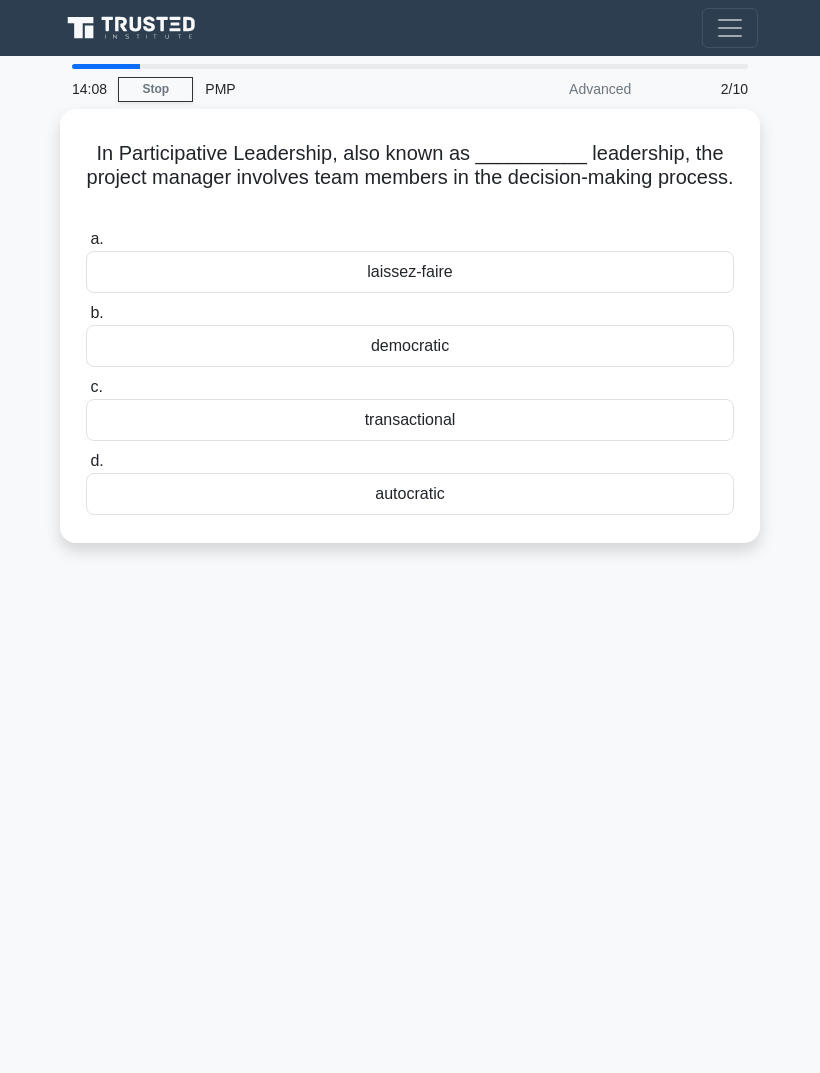 click on "In Participative Leadership, also known as __________ leadership, the project manager involves team members in the decision-making process.
.spinner_0XTQ{transform-origin:center;animation:spinner_y6GP .75s linear infinite}@keyframes spinner_y6GP{100%{transform:rotate(360deg)}}
a.
b. c. d." at bounding box center [410, 564] 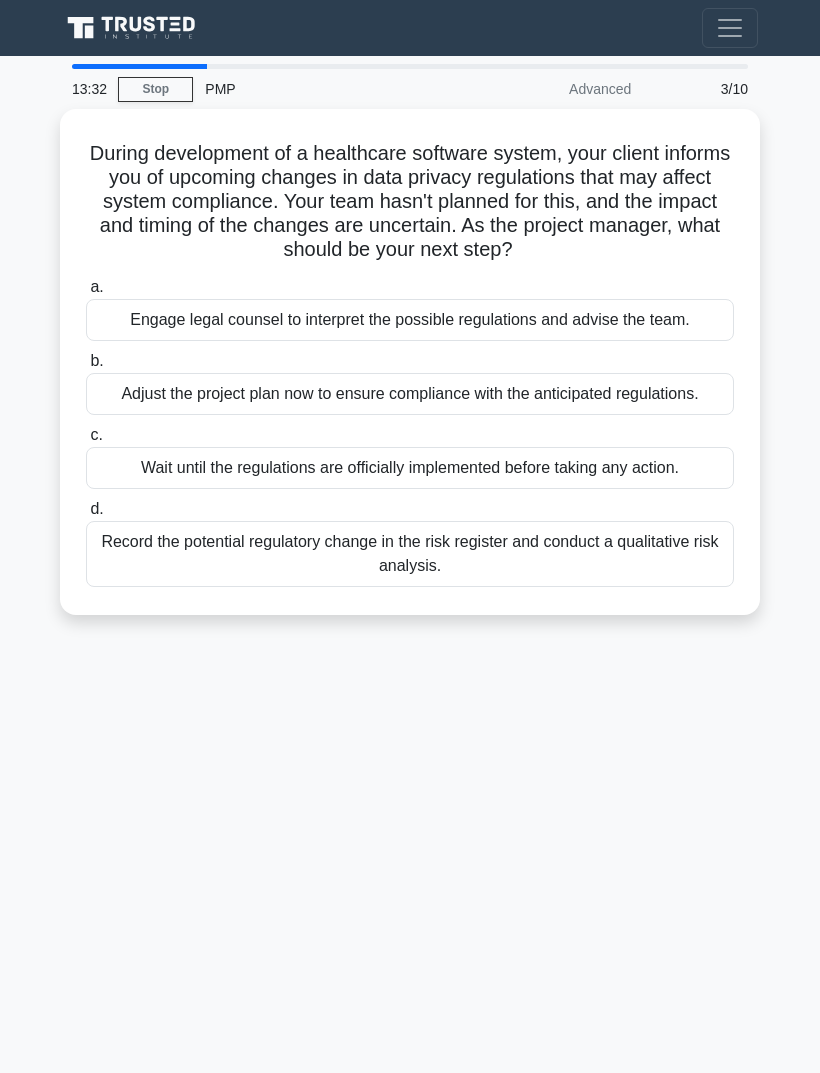 click on "During development of a healthcare software system, your client informs you of upcoming changes in data privacy regulations that may affect system compliance. Your team hasn't planned for this, and the impact and timing of the changes are uncertain. As the project manager, what should be your next step?
.spinner_0XTQ{transform-origin:center;animation:spinner_y6GP .75s linear infinite}@keyframes spinner_y6GP{100%{transform:rotate(360deg)}}
a. b. c. d." at bounding box center (410, 564) 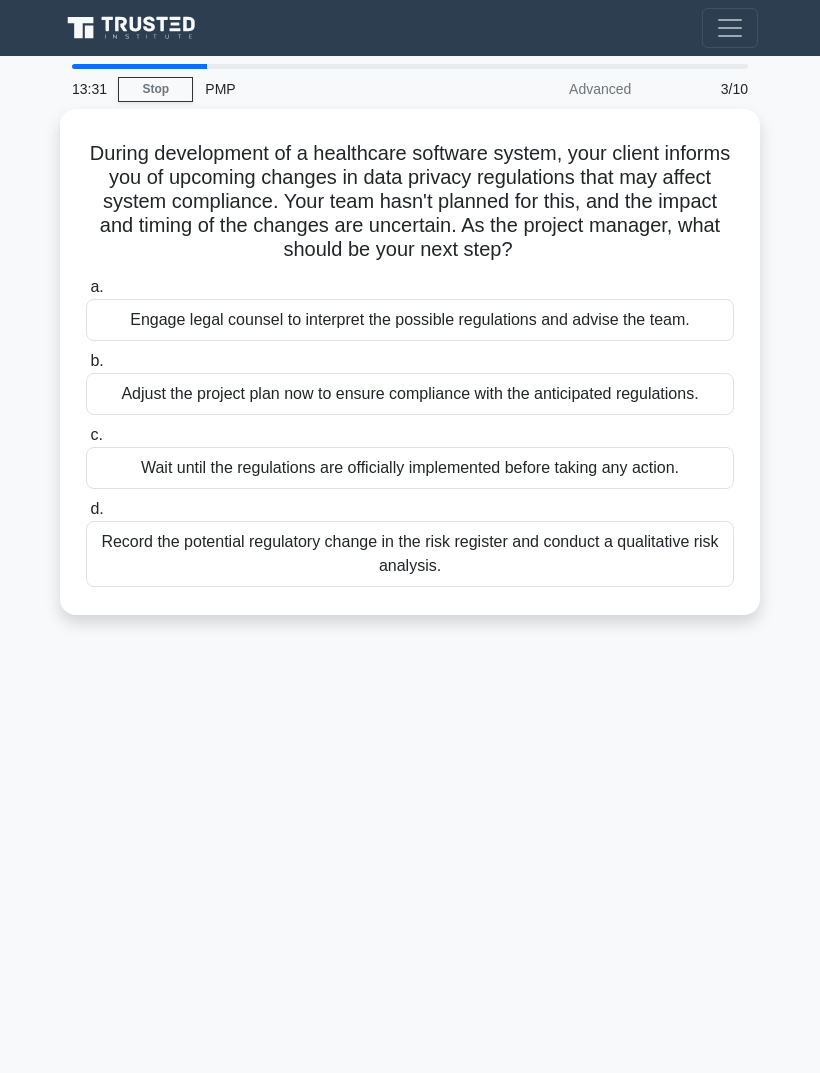 click on "Record the potential regulatory change in the risk register and conduct a qualitative risk analysis." at bounding box center (410, 554) 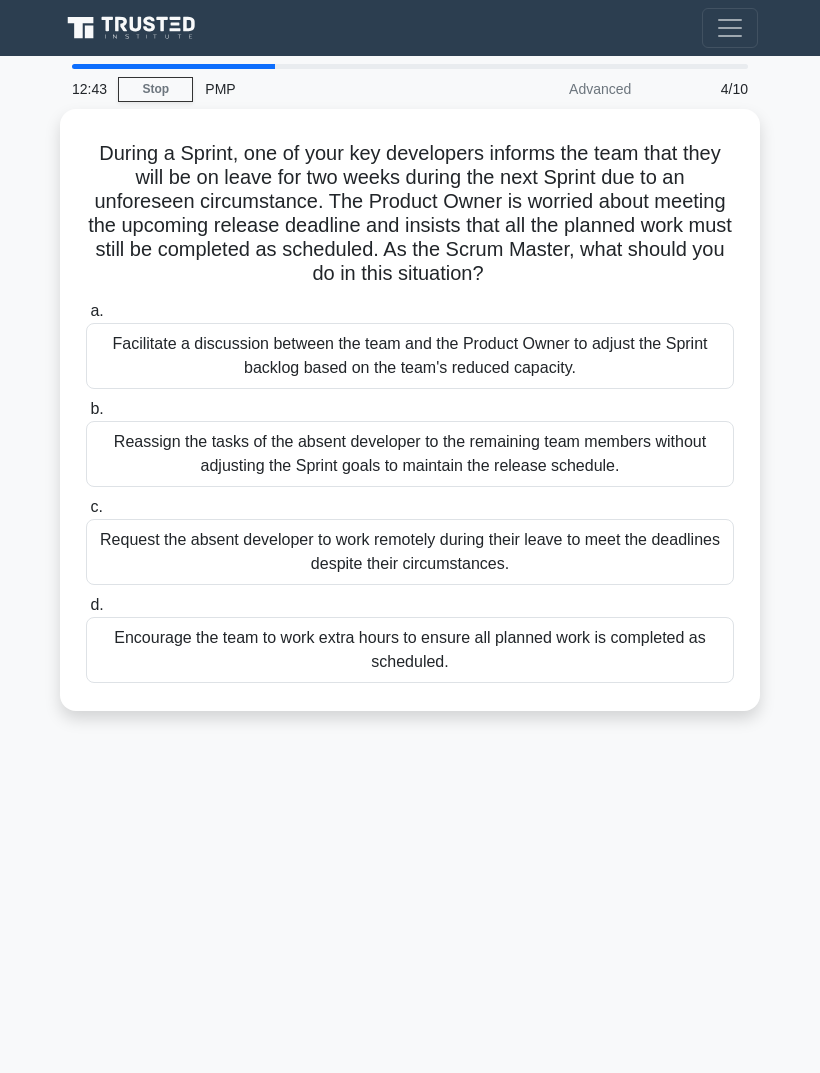 click on "During a Sprint, one of your key developers informs the team that they will be on leave for two weeks during the next Sprint due to an unforeseen circumstance. The Product Owner is worried about meeting the upcoming release deadline and insists that all the planned work must still be completed as scheduled. As the Scrum Master, what should you do in this situation?
.spinner_0XTQ{transform-origin:center;animation:spinner_y6GP .75s linear infinite}@keyframes spinner_y6GP{100%{transform:rotate(360deg)}}
a. b. c. d." at bounding box center [410, 564] 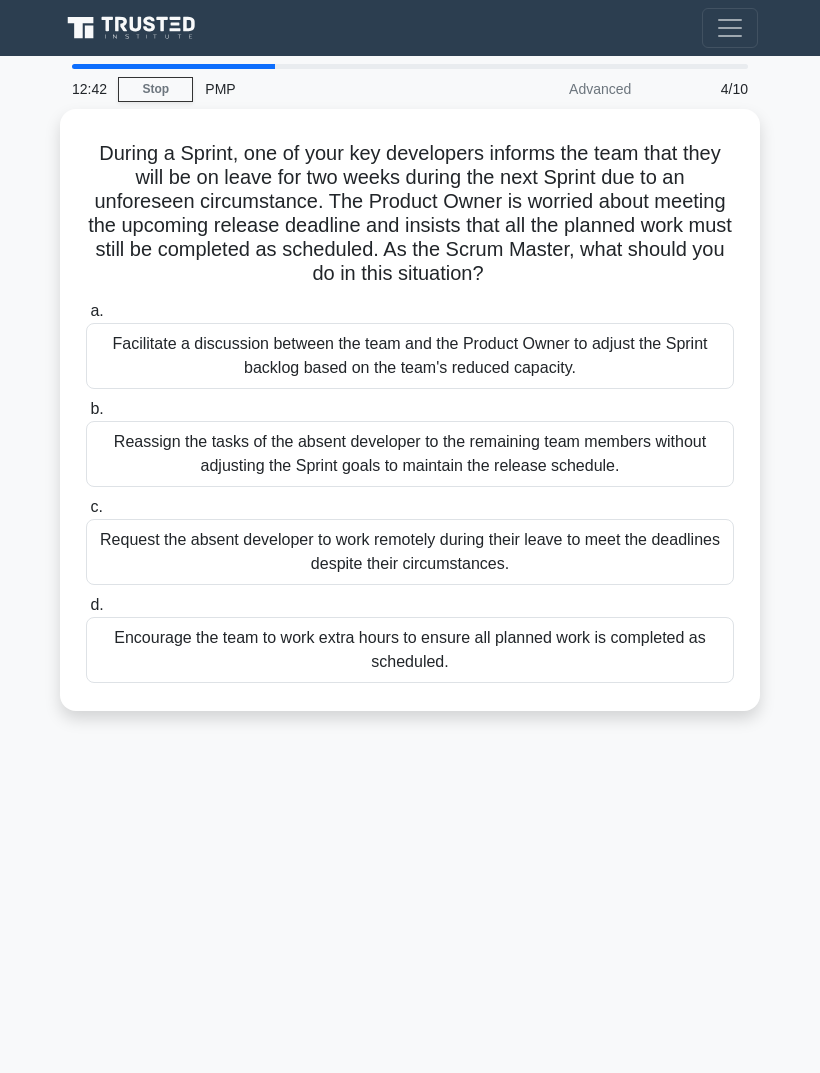 click on "Facilitate a discussion between the team and the Product Owner to adjust the Sprint backlog based on the team's reduced capacity." at bounding box center [410, 356] 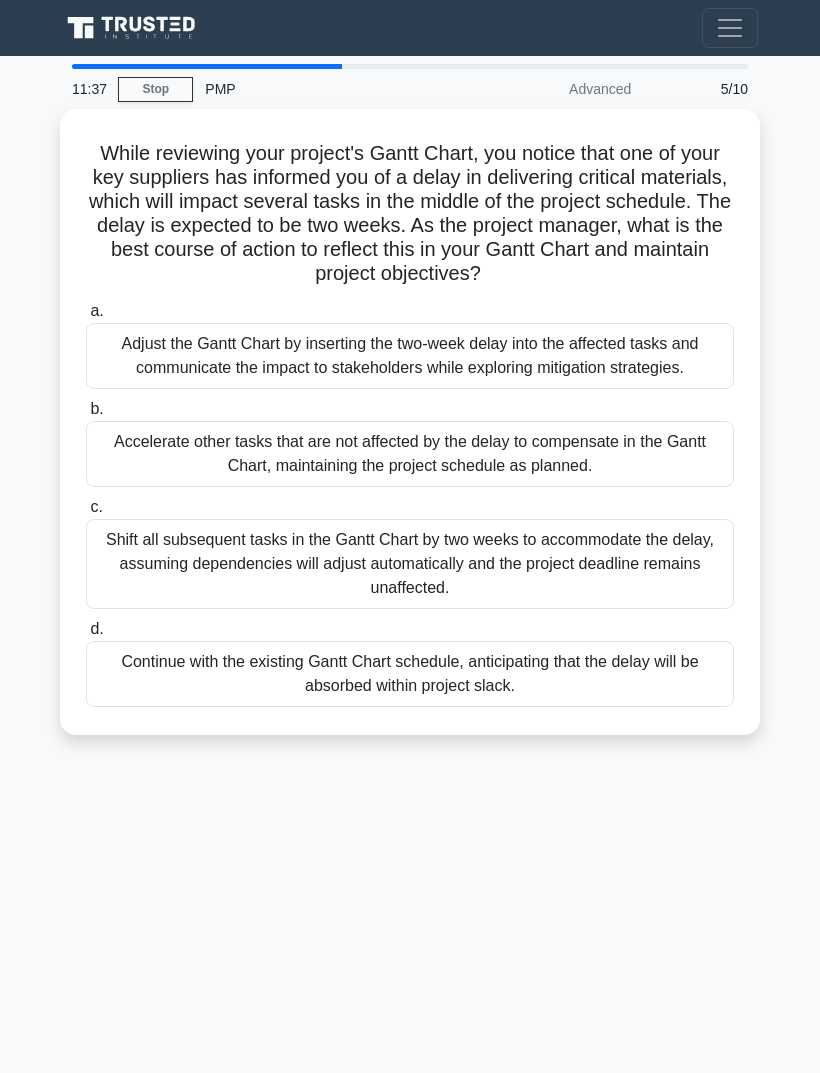 click on "While reviewing your project's Gantt Chart, you notice that one of your key suppliers has informed you of a delay in delivering critical materials, which will impact several tasks in the middle of the project schedule. The delay is expected to be two weeks. As the project manager, what is the best course of action to reflect this in your Gantt Chart and maintain project objectives?
.spinner_0XTQ{transform-origin:center;animation:spinner_y6GP .75s linear infinite}@keyframes spinner_y6GP{100%{transform:rotate(360deg)}}
a. b." at bounding box center [410, 564] 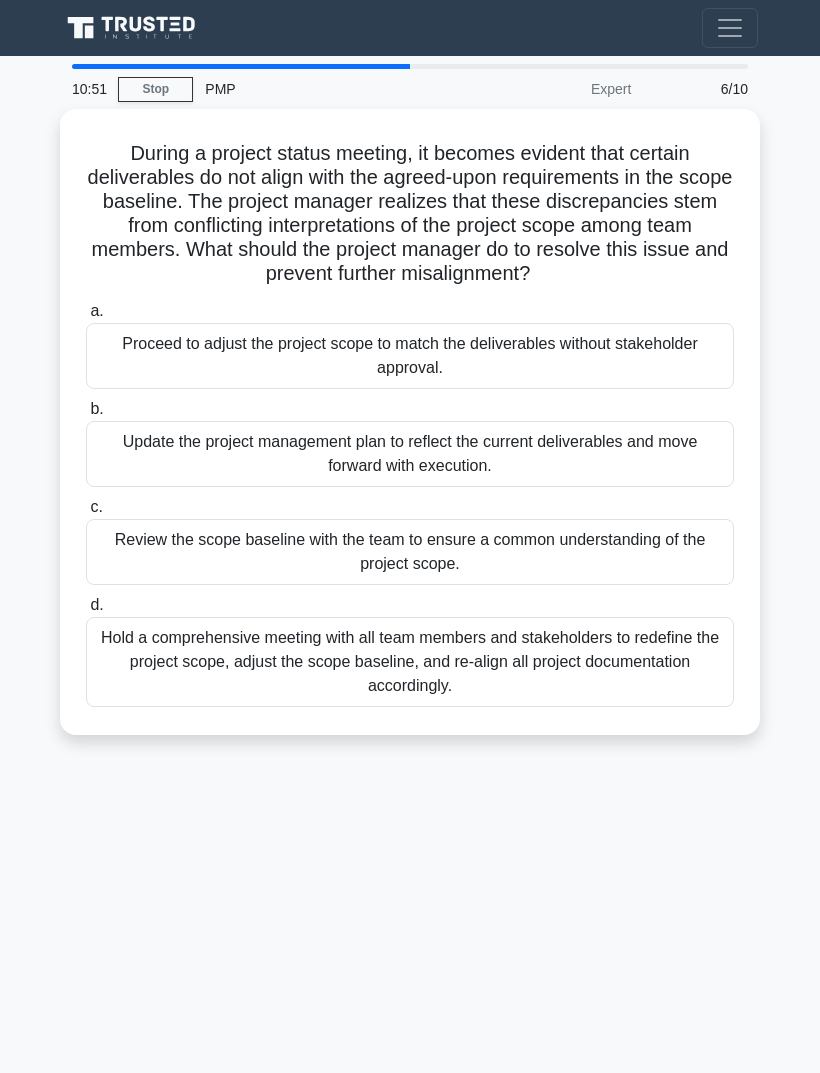 click on "During a project status meeting, it becomes evident that certain deliverables do not align with the agreed-upon requirements in the scope baseline. The project manager realizes that these discrepancies stem from conflicting interpretations of the project scope among team members. What should the project manager do to resolve this issue and prevent further misalignment?
.spinner_0XTQ{transform-origin:center;animation:spinner_y6GP .75s linear infinite}@keyframes spinner_y6GP{100%{transform:rotate(360deg)}}
a. b. c. d." at bounding box center [410, 564] 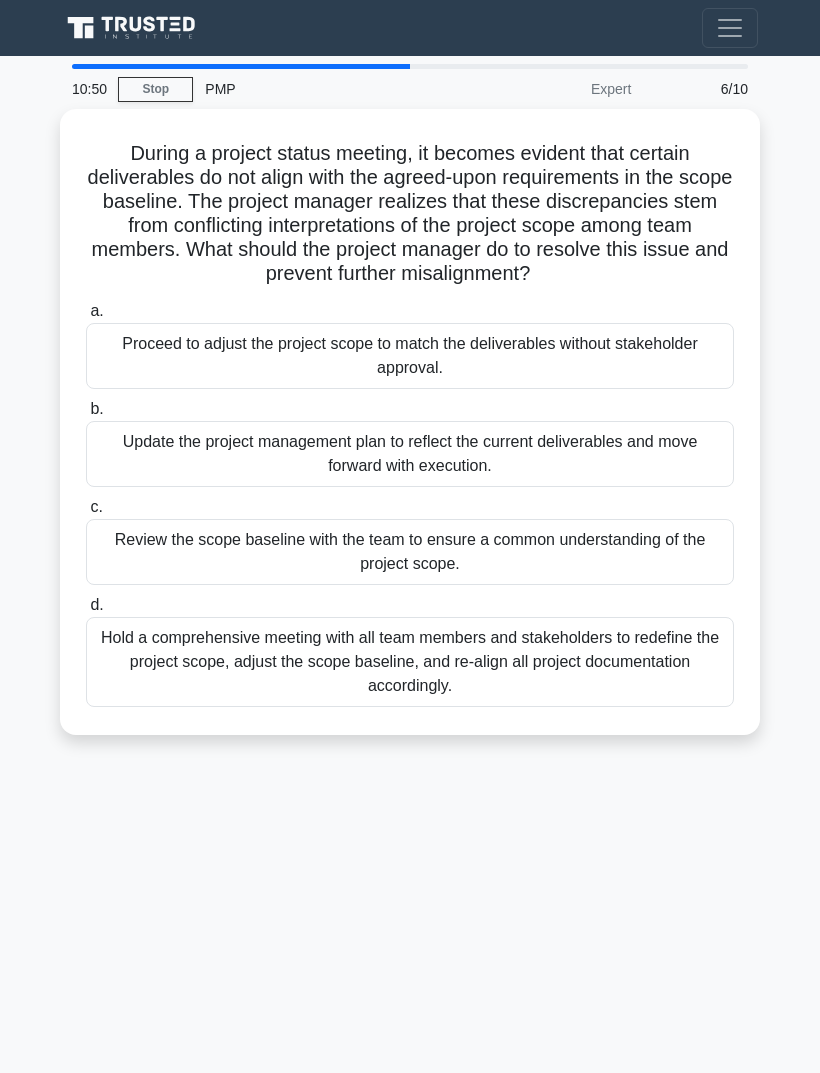 click on "Hold a comprehensive meeting with all team members and stakeholders to redefine the project scope, adjust the scope baseline, and re-align all project documentation accordingly." at bounding box center [410, 662] 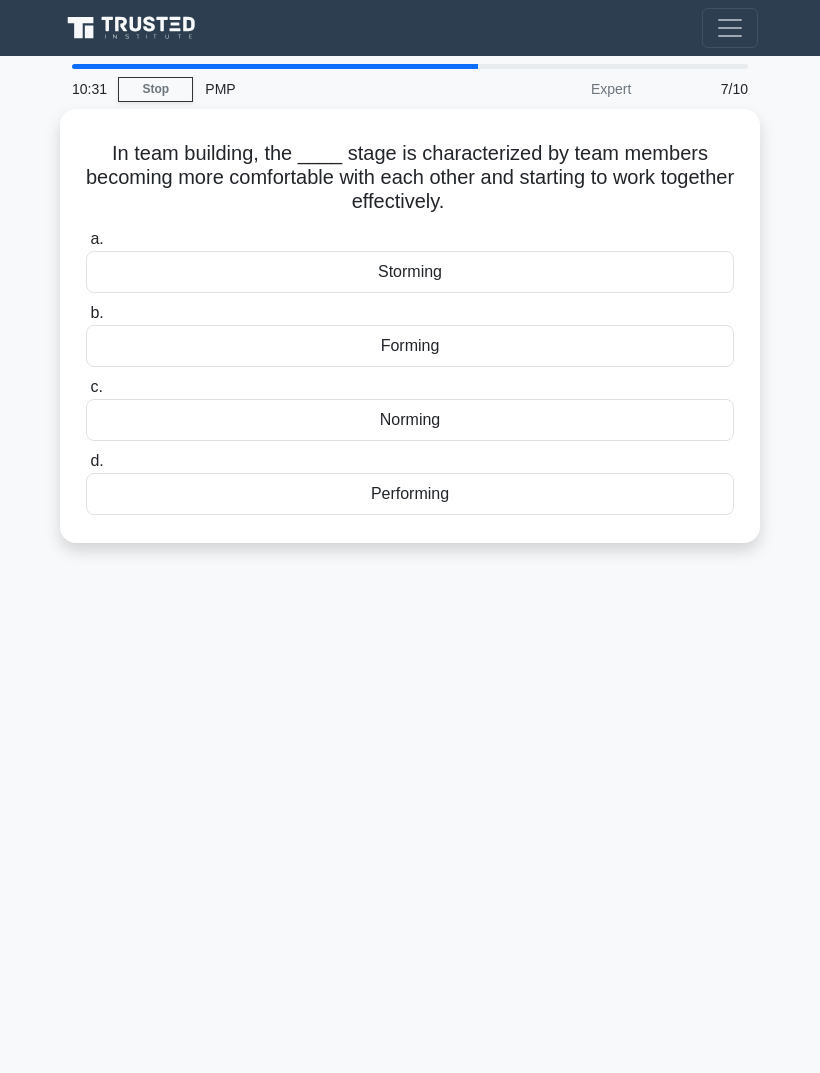 click on "In team building, the ____ stage is characterized by team members becoming more comfortable with each other and starting to work together effectively.
.spinner_0XTQ{transform-origin:center;animation:spinner_y6GP .75s linear infinite}@keyframes spinner_y6GP{100%{transform:rotate(360deg)}}
a.
Storming
b.
Forming
c.
Norming
d.
Performing" at bounding box center (410, 564) 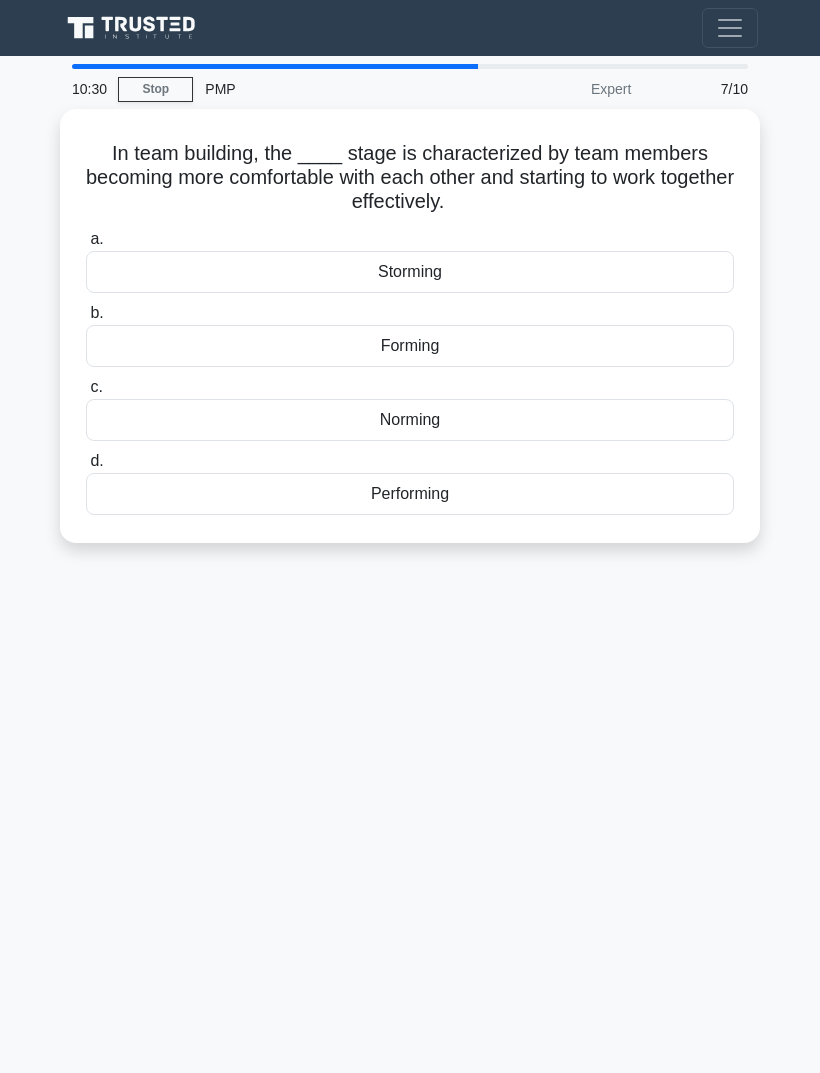click on "Performing" at bounding box center [410, 494] 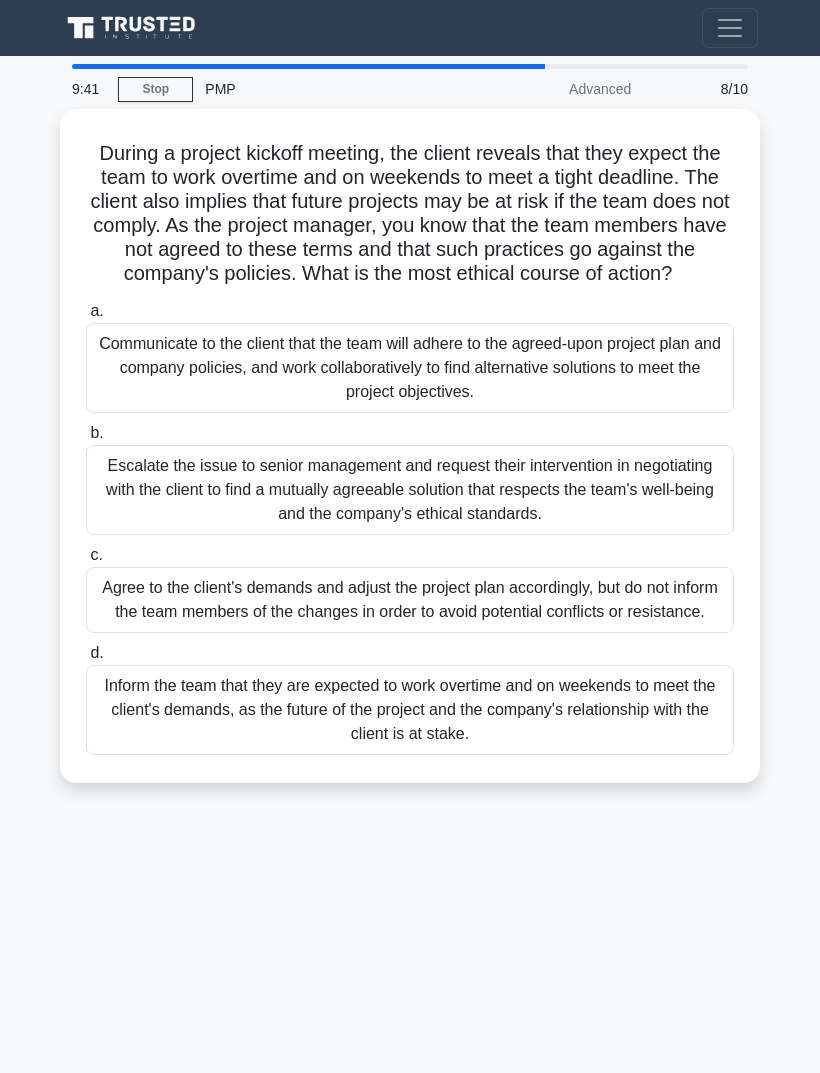 click on "During a project kickoff meeting, the client reveals that they expect the team to work overtime and on weekends to meet a tight deadline. The client also implies that future projects may be at risk if the team does not comply. As the project manager, you know that the team members have not agreed to these terms and that such practices go against the company's policies. What is the most ethical course of action?
.spinner_0XTQ{transform-origin:center;animation:spinner_y6GP .75s linear infinite}@keyframes spinner_y6GP{100%{transform:rotate(360deg)}}
a. b. c. d." at bounding box center [410, 564] 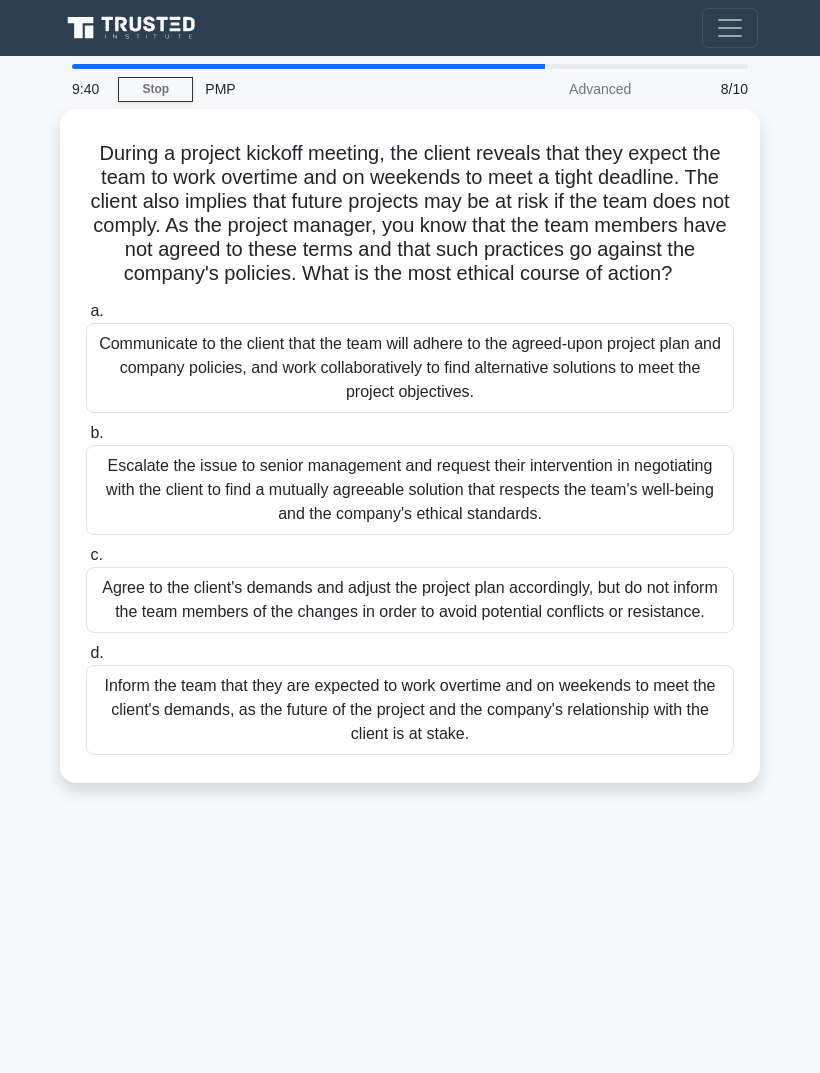 click on "Communicate to the client that the team will adhere to the agreed-upon project plan and company policies, and work collaboratively to find alternative solutions to meet the project objectives." at bounding box center [410, 368] 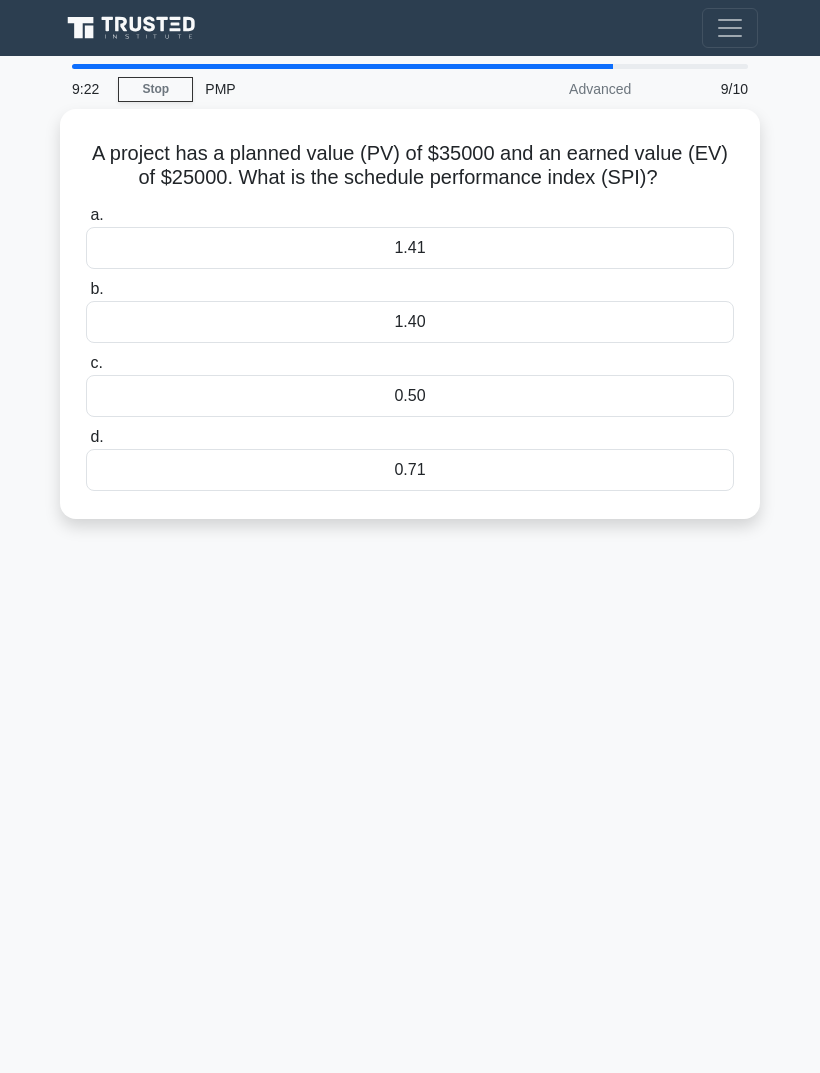 click on "0.71" at bounding box center [410, 470] 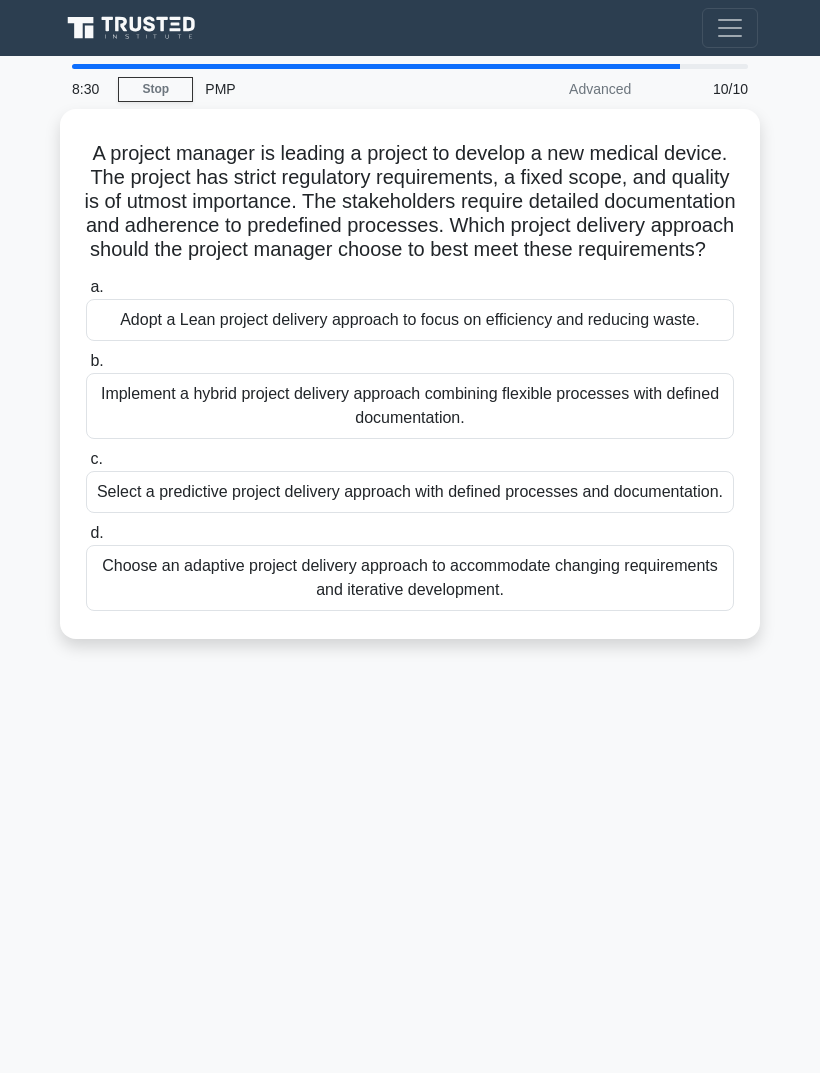 click on "A project manager is leading a project to develop a new medical device. The project has strict regulatory requirements, a fixed scope, and quality is of utmost importance. The stakeholders require detailed documentation and adherence to predefined processes. Which project delivery approach should the project manager choose to best meet these requirements?
.spinner_0XTQ{transform-origin:center;animation:spinner_y6GP .75s linear infinite}@keyframes spinner_y6GP{100%{transform:rotate(360deg)}}
a." at bounding box center (410, 564) 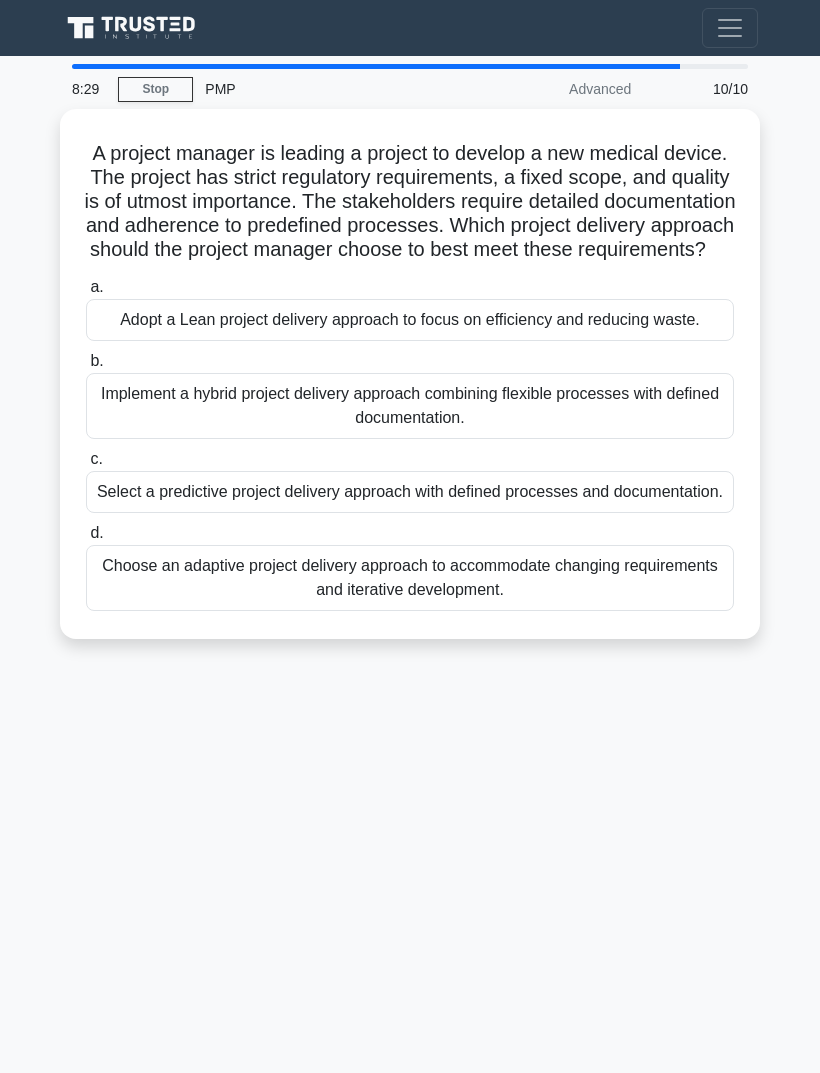 click on "Select a predictive project delivery approach with defined processes and documentation." at bounding box center (410, 492) 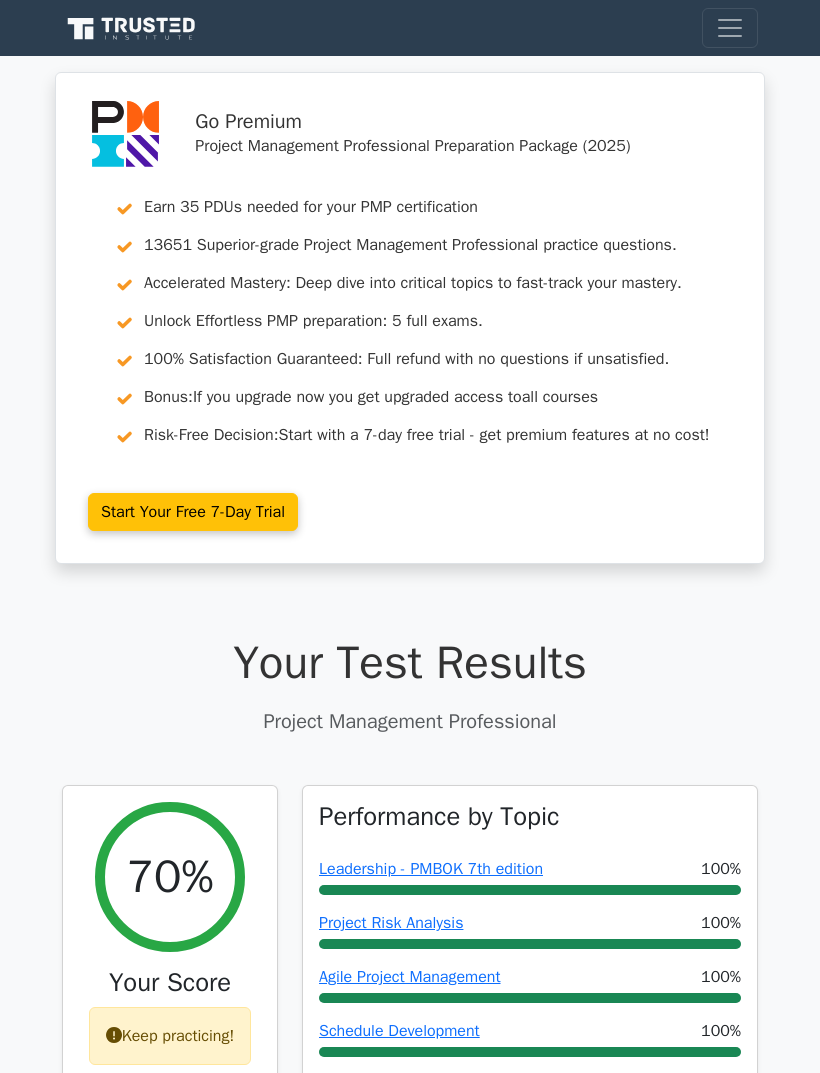 scroll, scrollTop: 0, scrollLeft: 0, axis: both 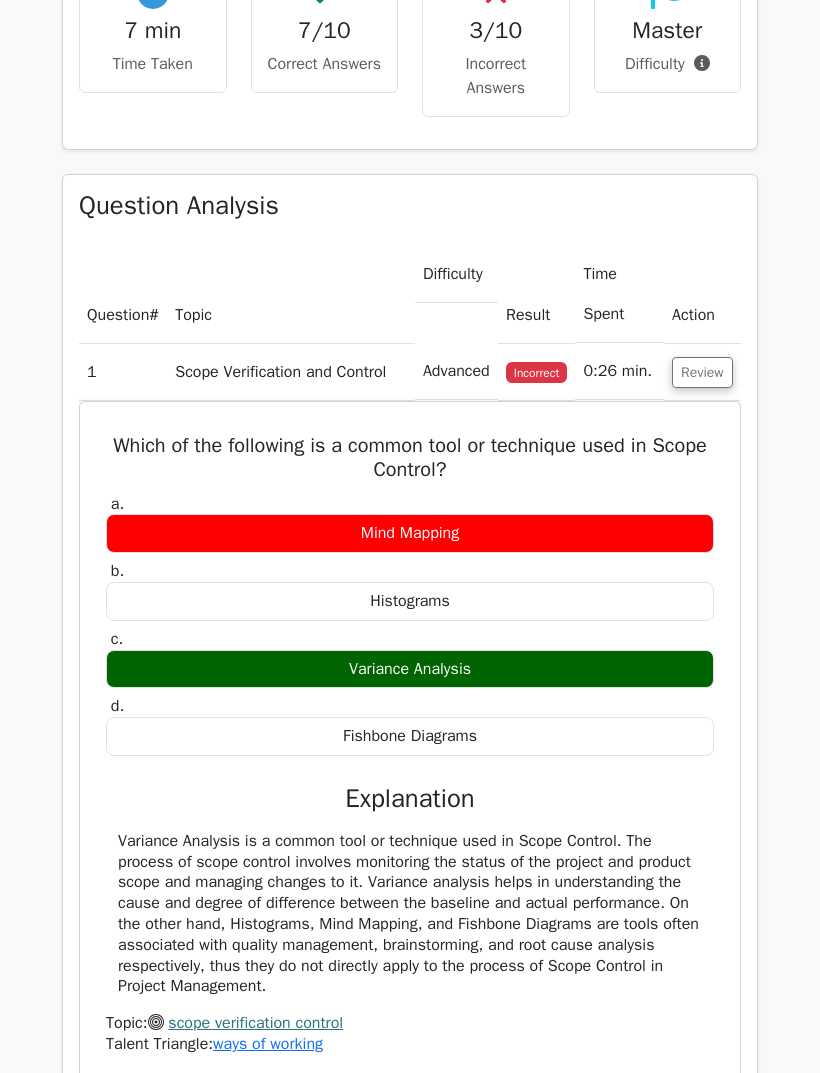 click on "Review" at bounding box center [702, 372] 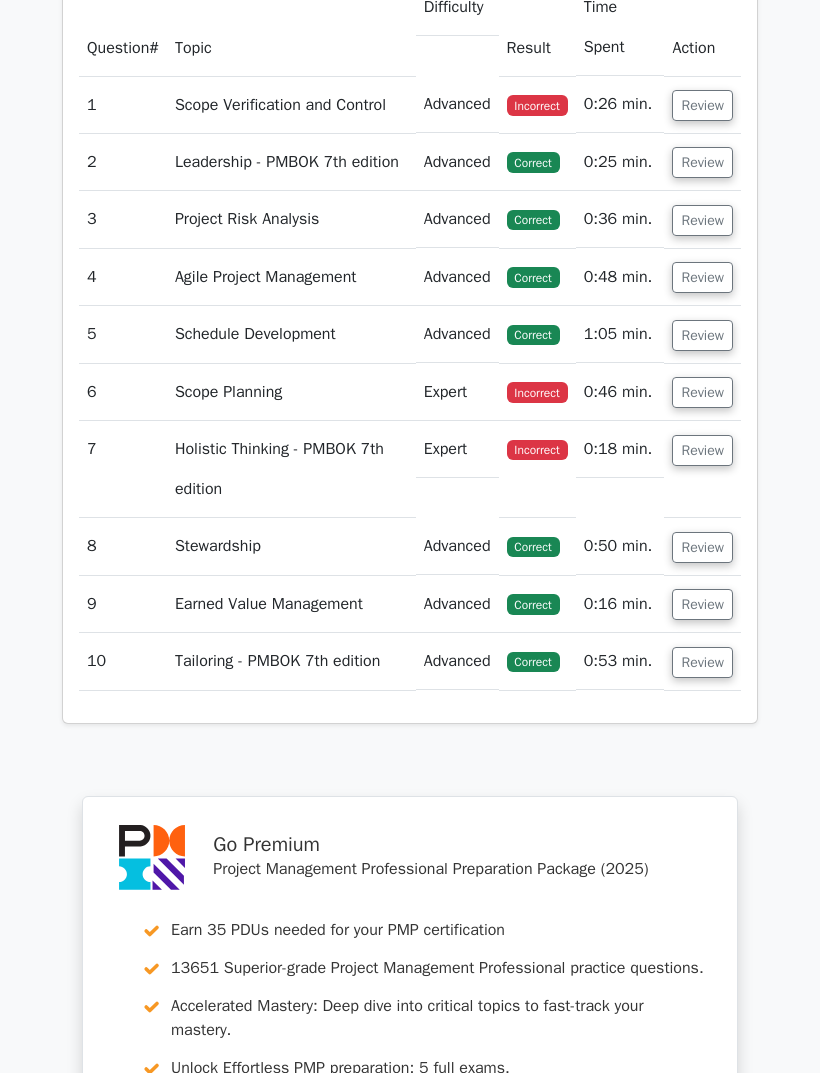 click on "Review" at bounding box center (702, 393) 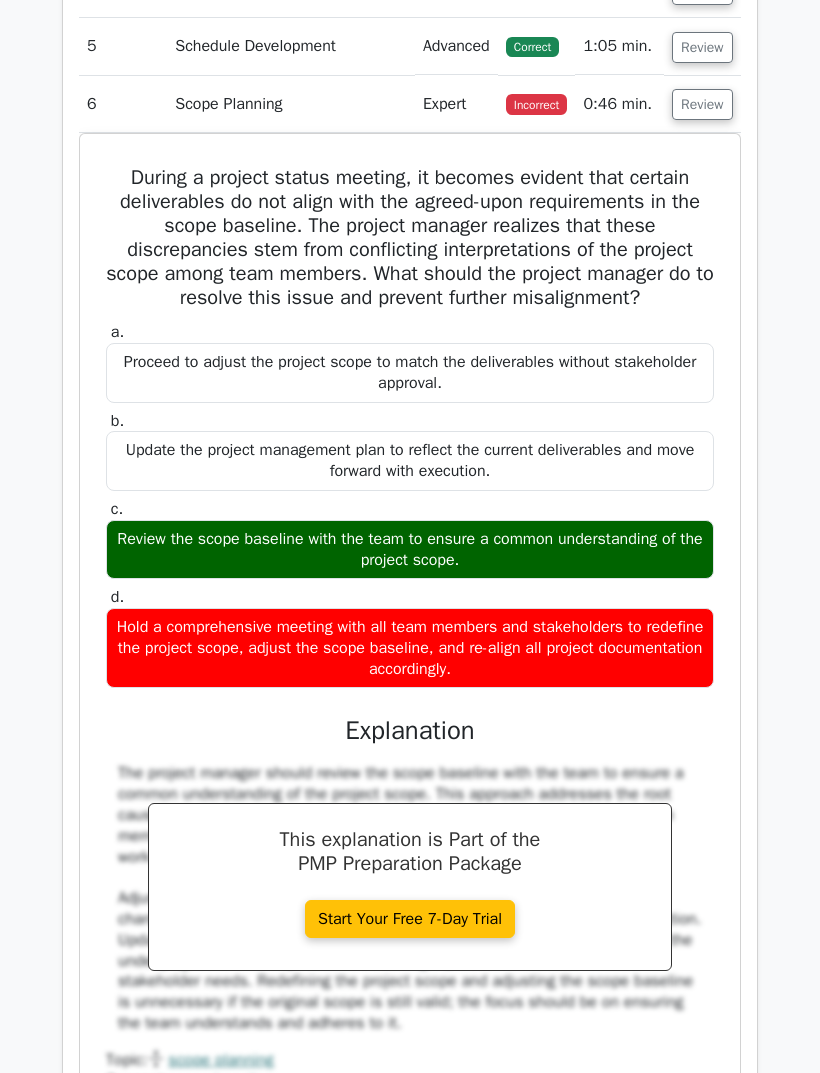 scroll, scrollTop: 2107, scrollLeft: 0, axis: vertical 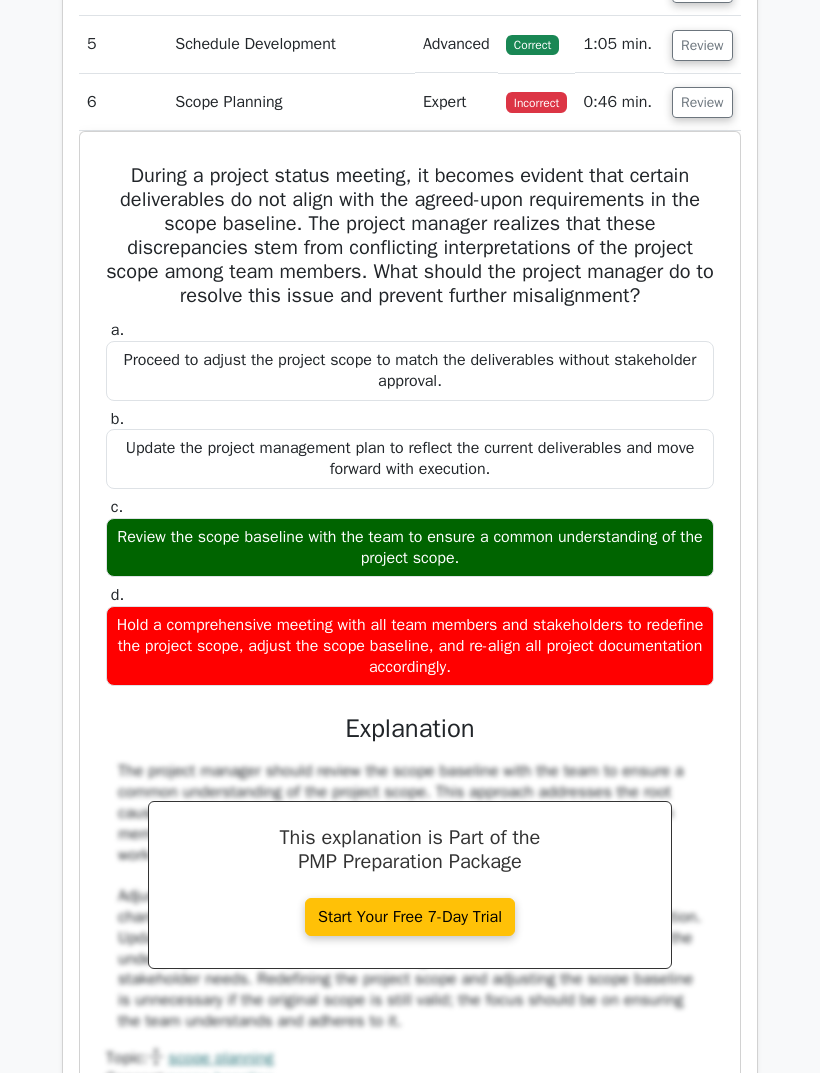 click on "Review" at bounding box center [702, 102] 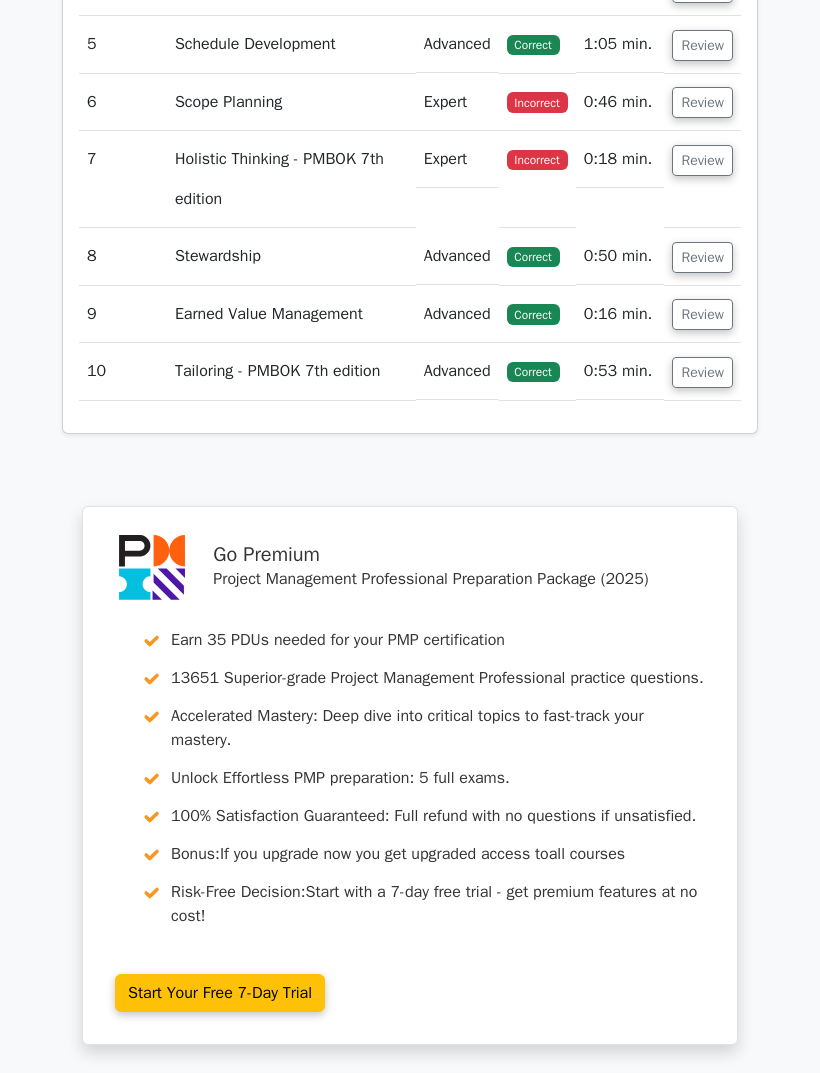 click on "Review" at bounding box center [702, 160] 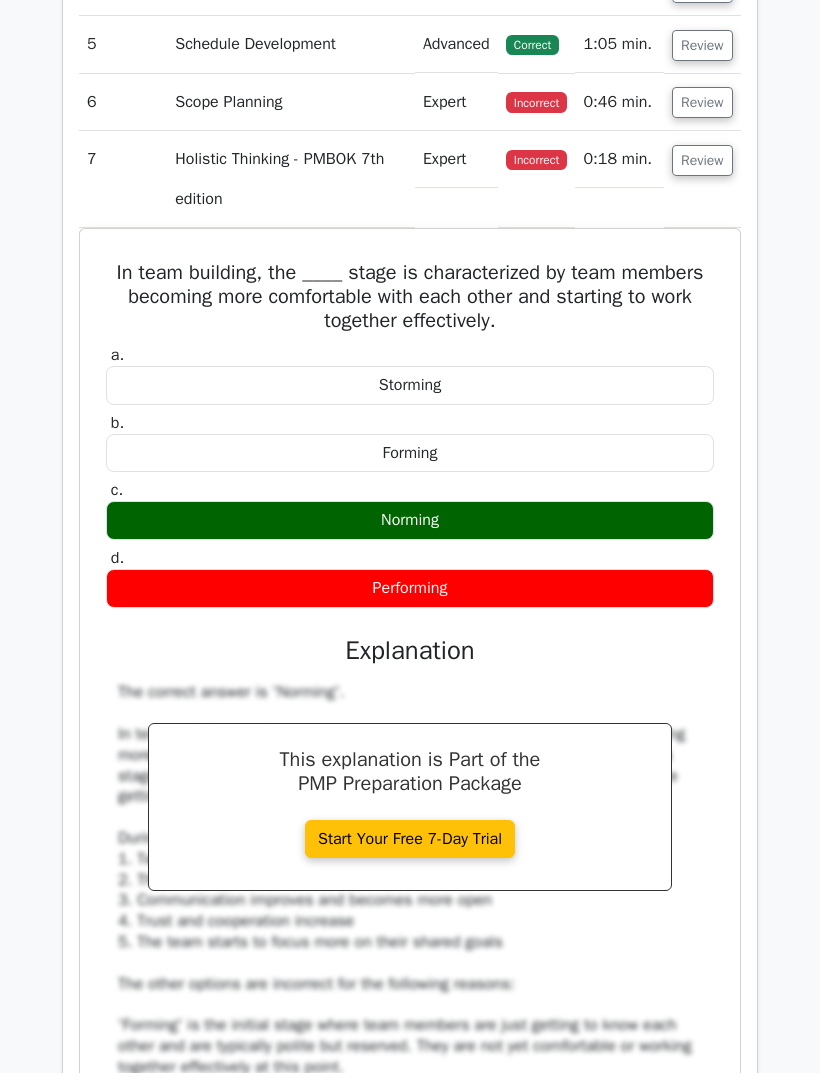 scroll, scrollTop: 2122, scrollLeft: 0, axis: vertical 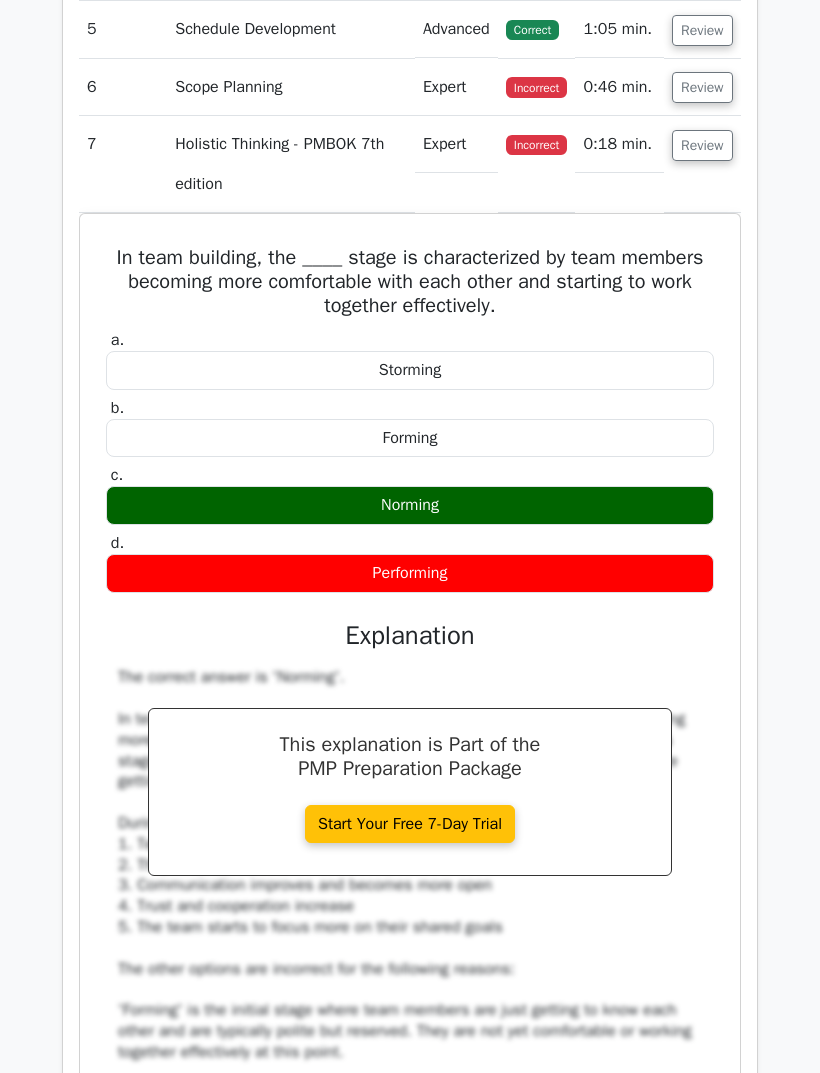 click on "Review" at bounding box center [702, 145] 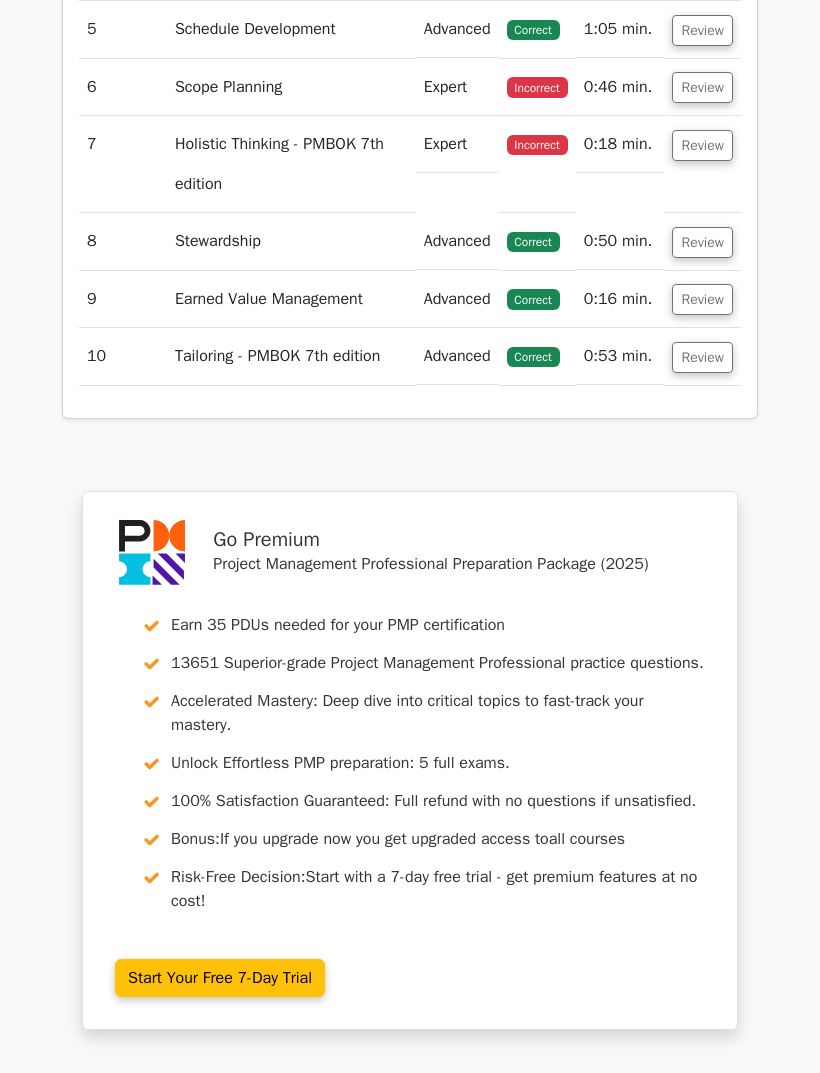 click on "Review" at bounding box center [702, 241] 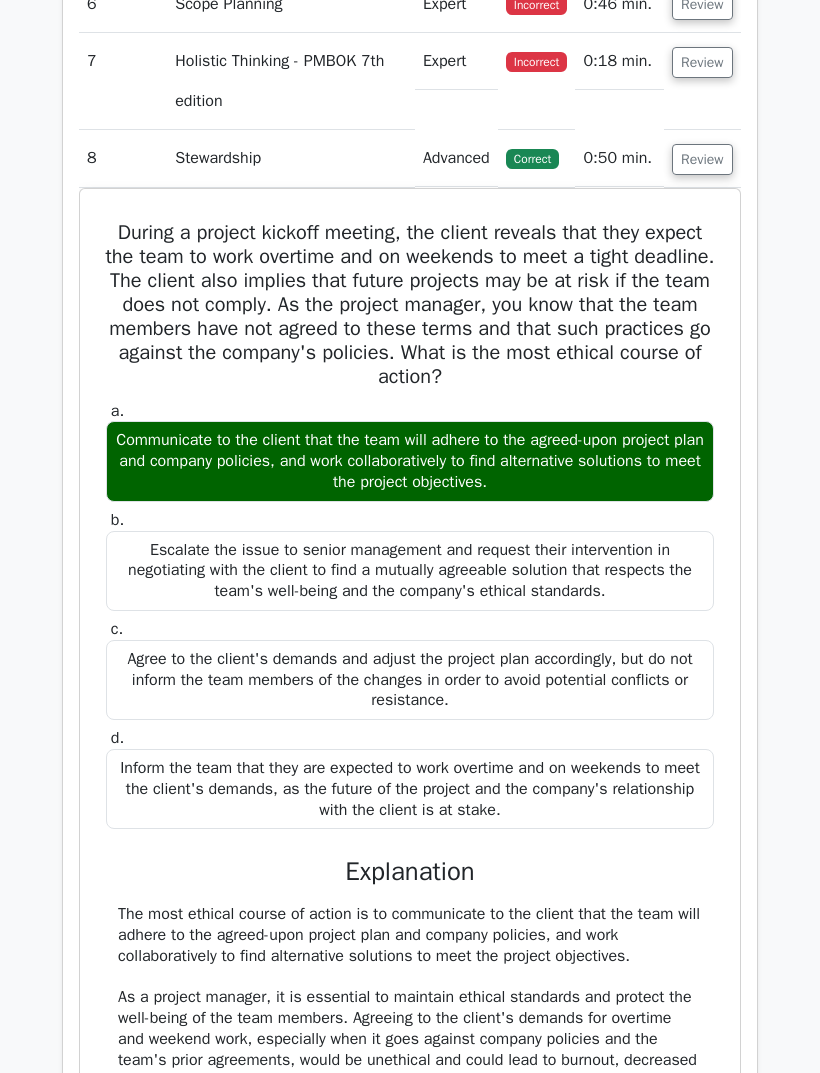 scroll, scrollTop: 2205, scrollLeft: 0, axis: vertical 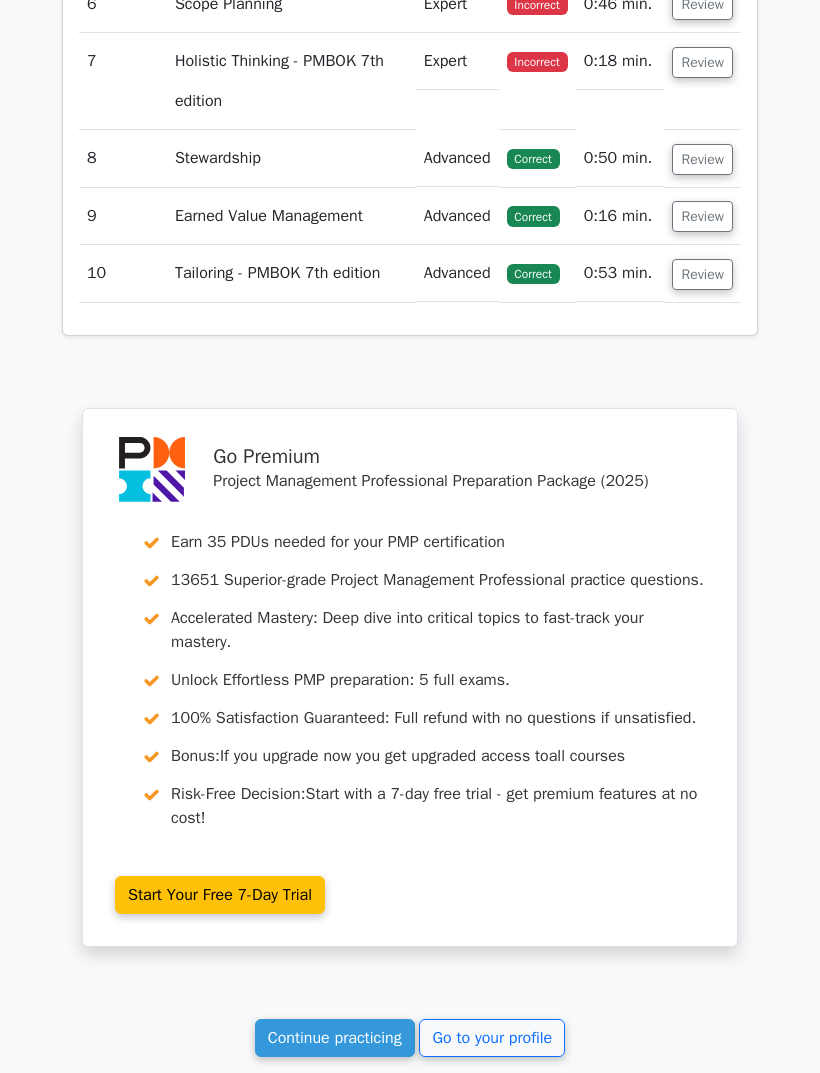 click on "Review" at bounding box center (702, 216) 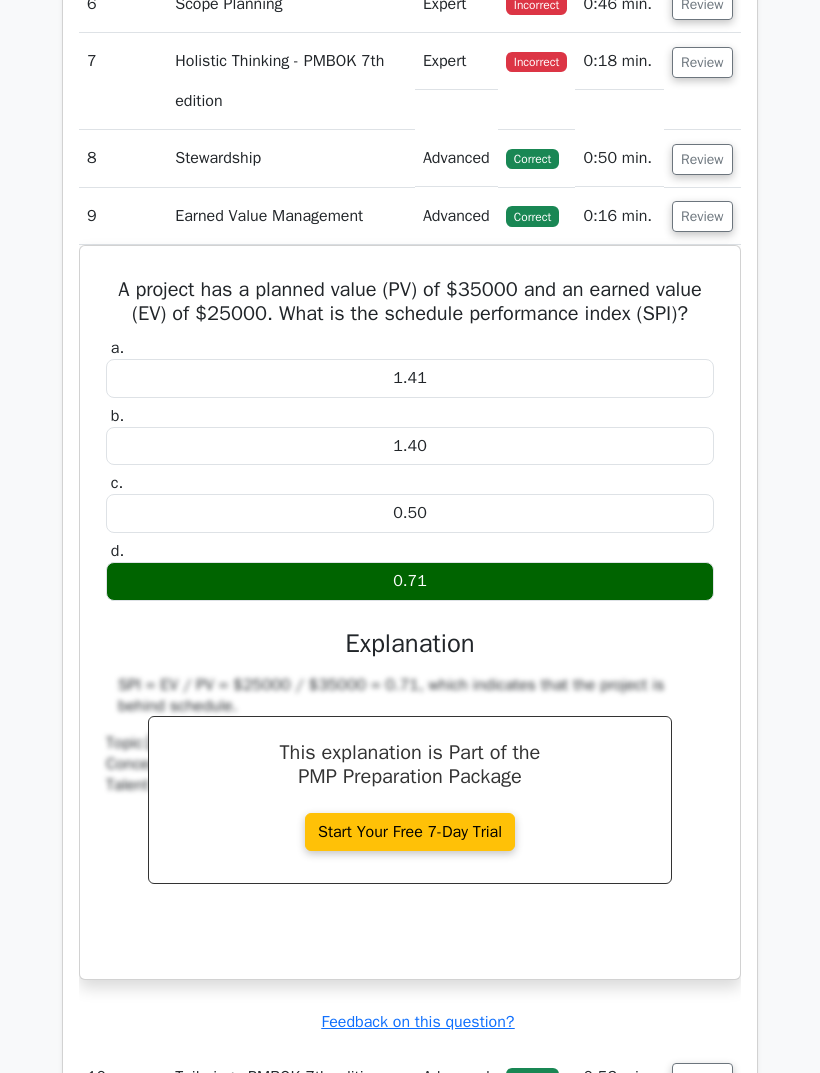 click on "Review" at bounding box center (702, 216) 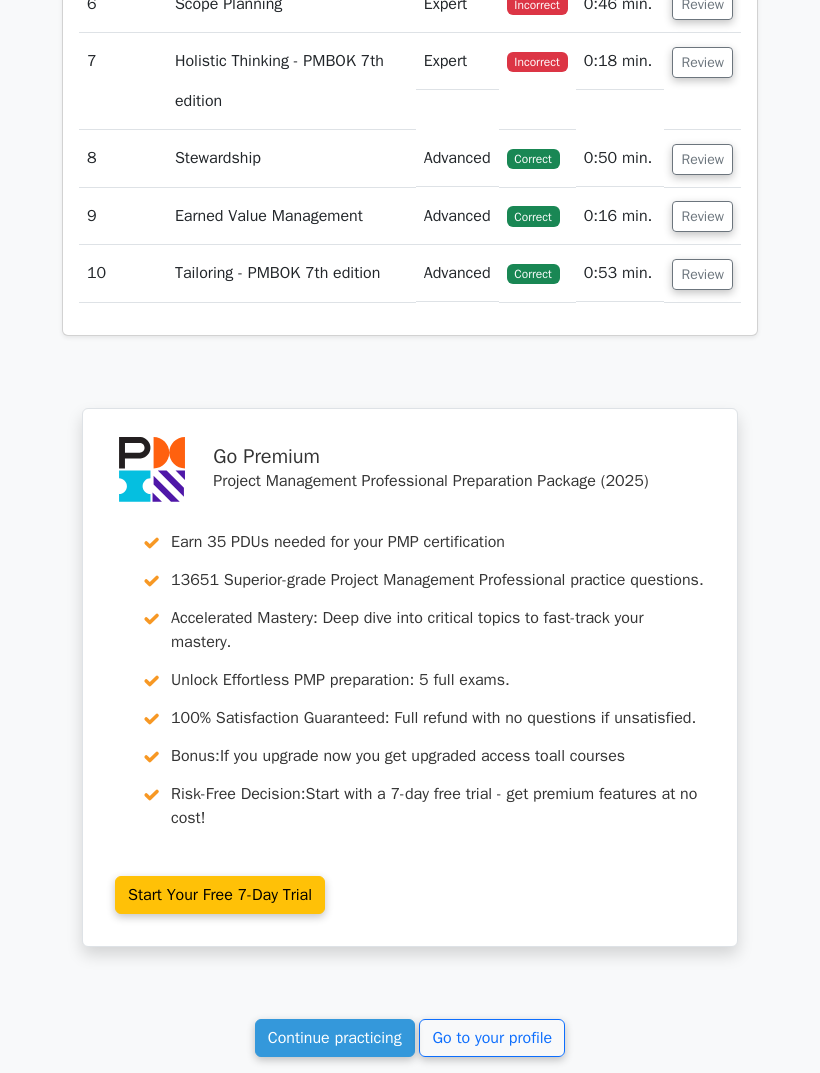 click on "Review" at bounding box center (702, 274) 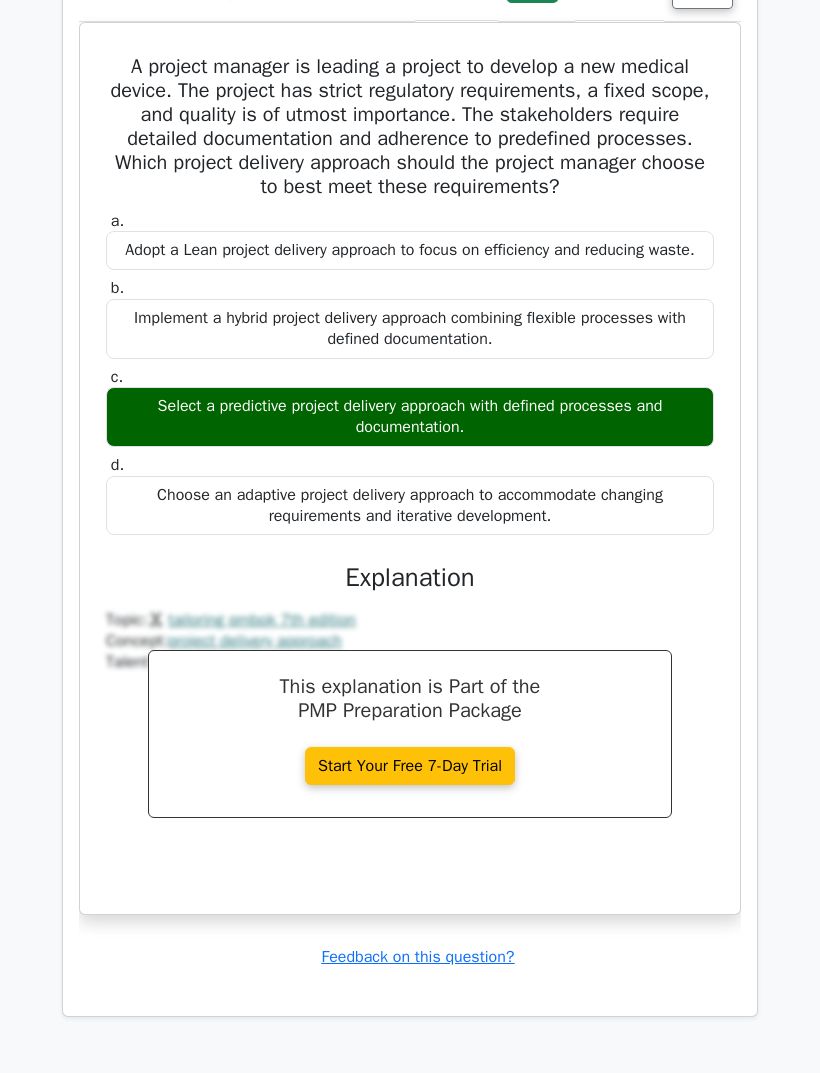 scroll, scrollTop: 2460, scrollLeft: 0, axis: vertical 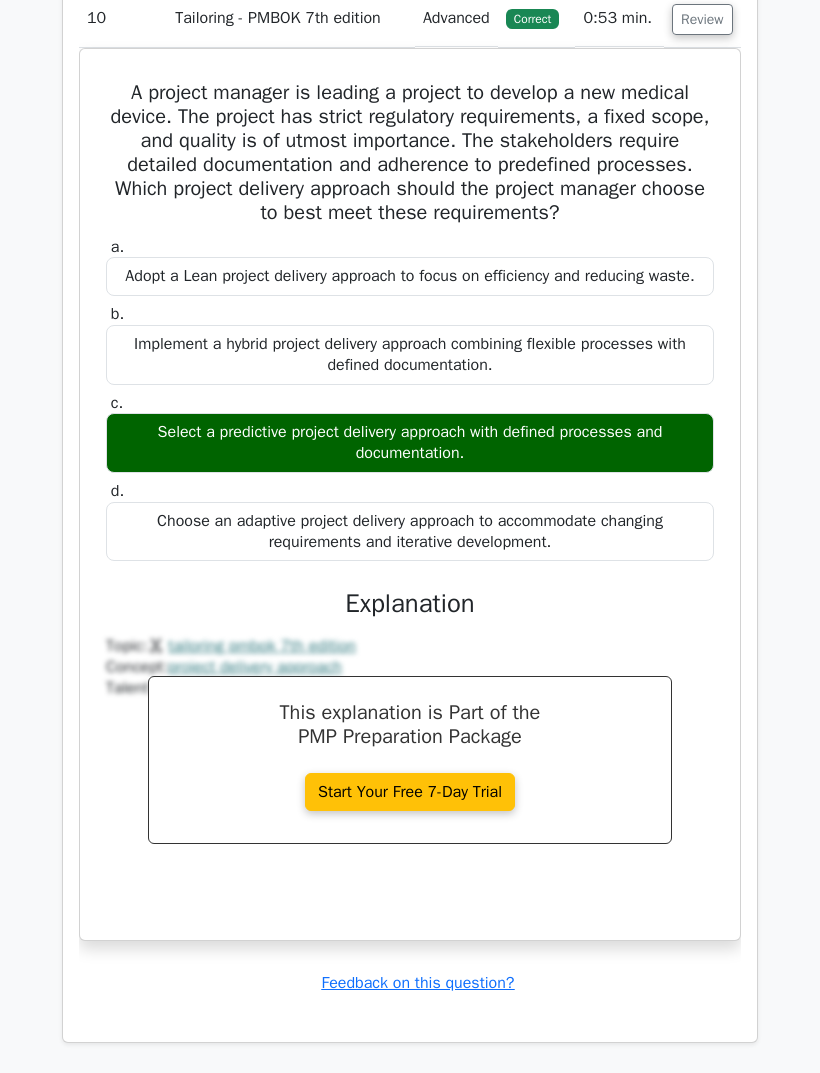 click on "Review" at bounding box center [702, 19] 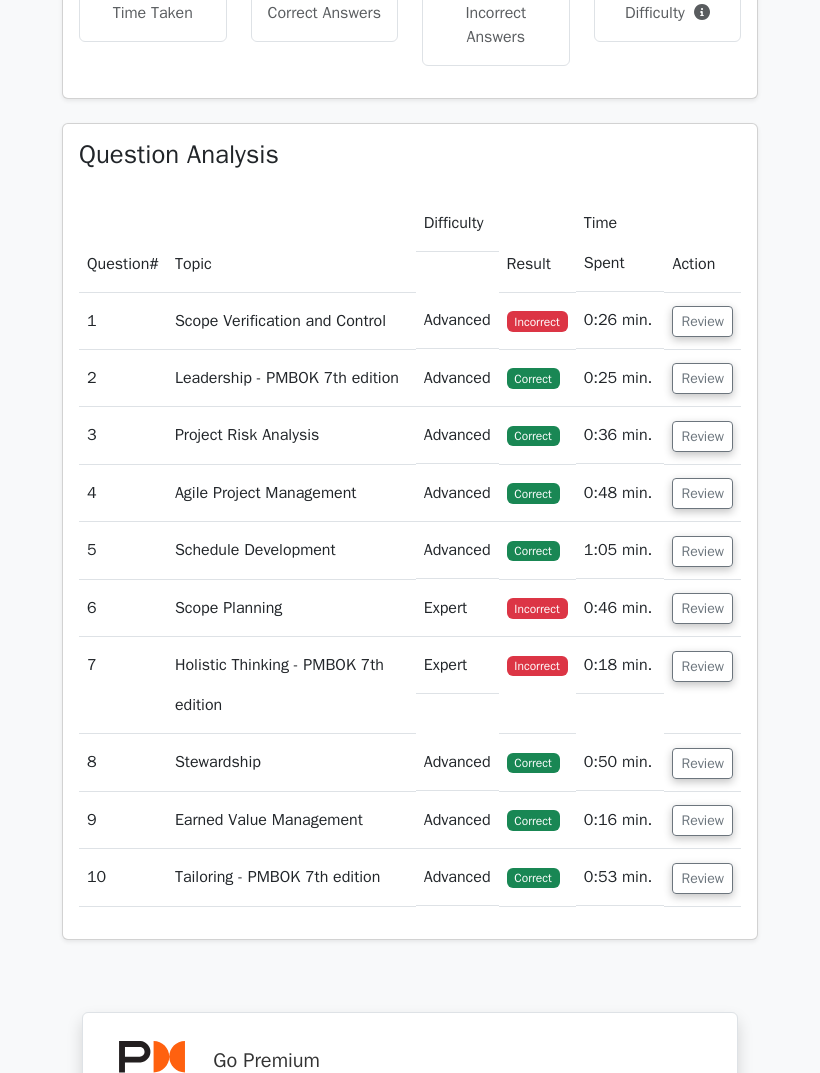 scroll, scrollTop: 1585, scrollLeft: 0, axis: vertical 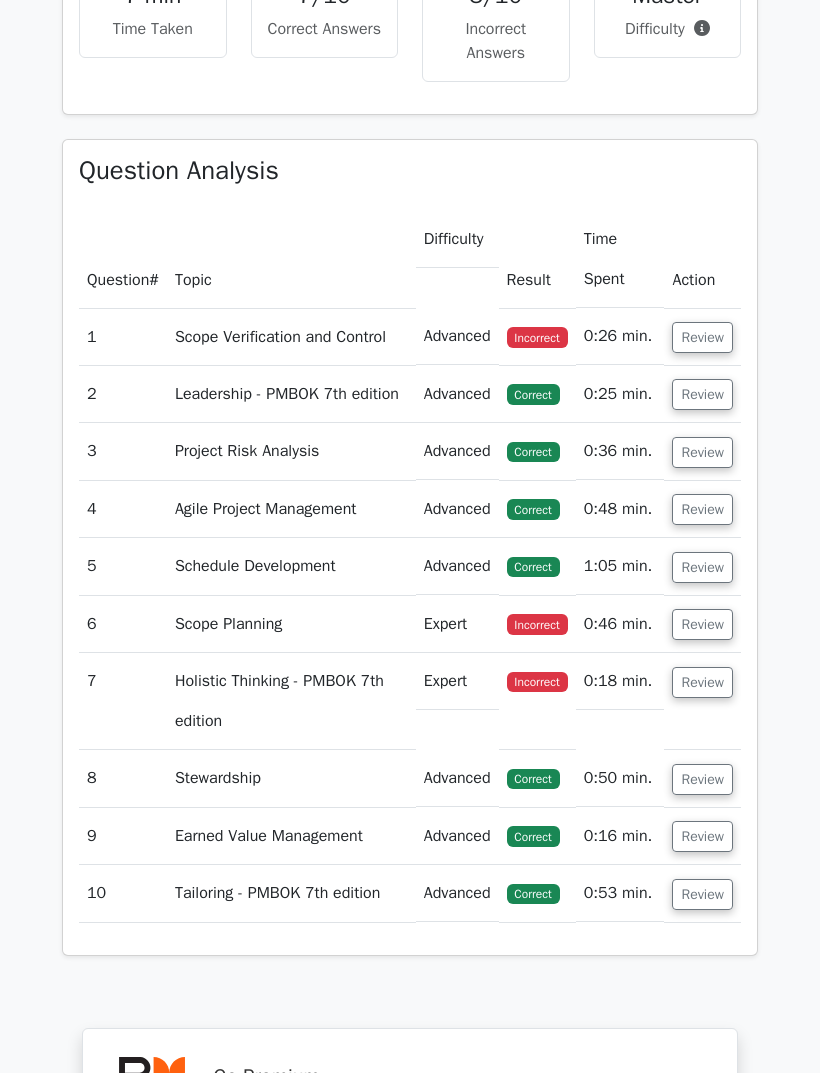 click on "Review" at bounding box center [702, 337] 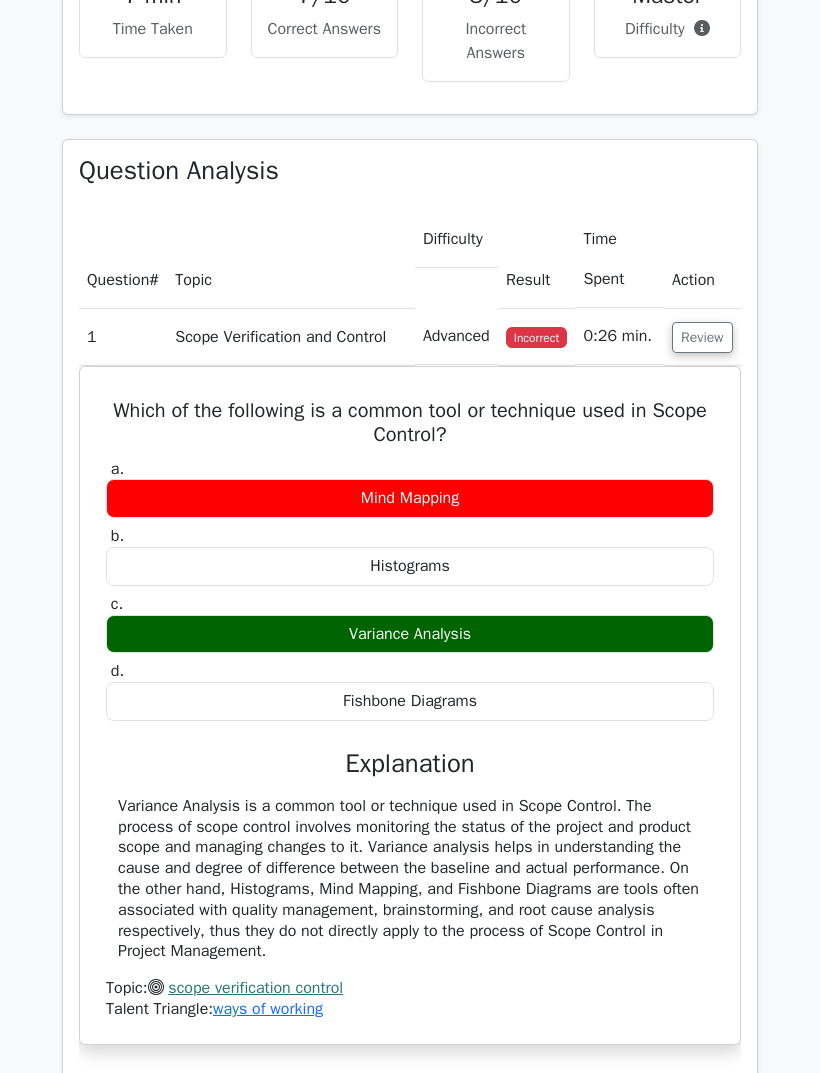 click on "Review" at bounding box center [702, 337] 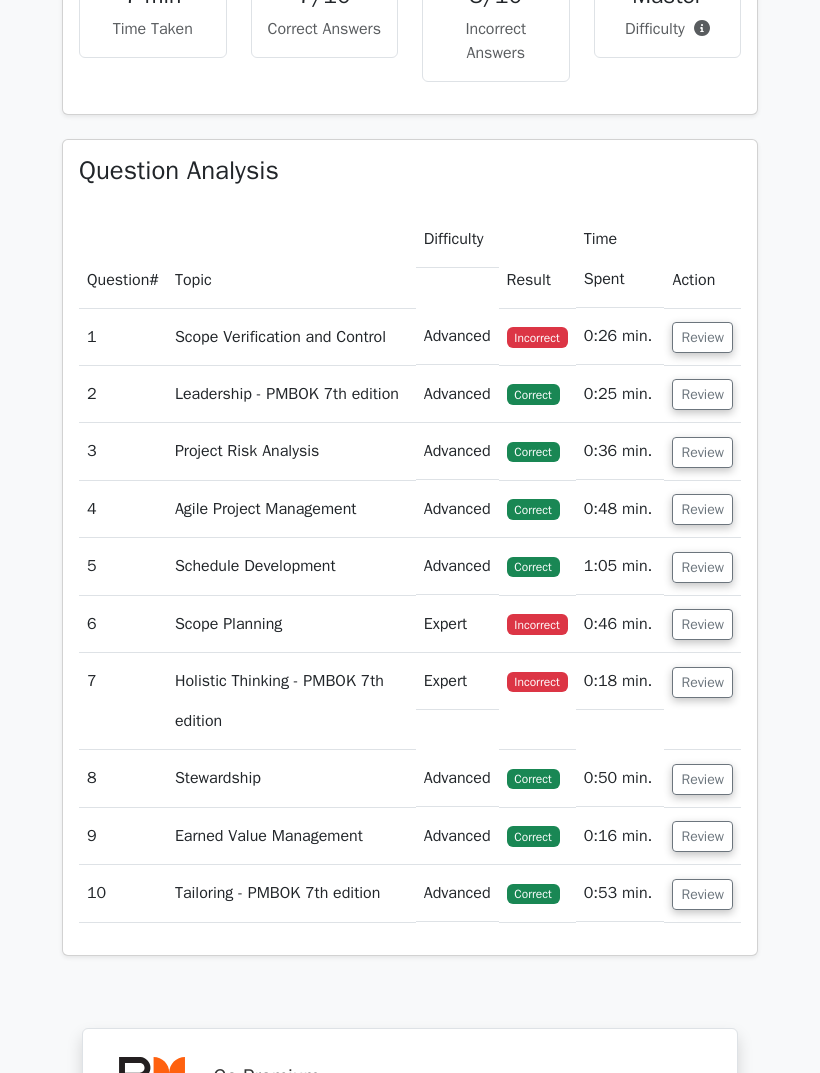 click on "Review" at bounding box center (702, 394) 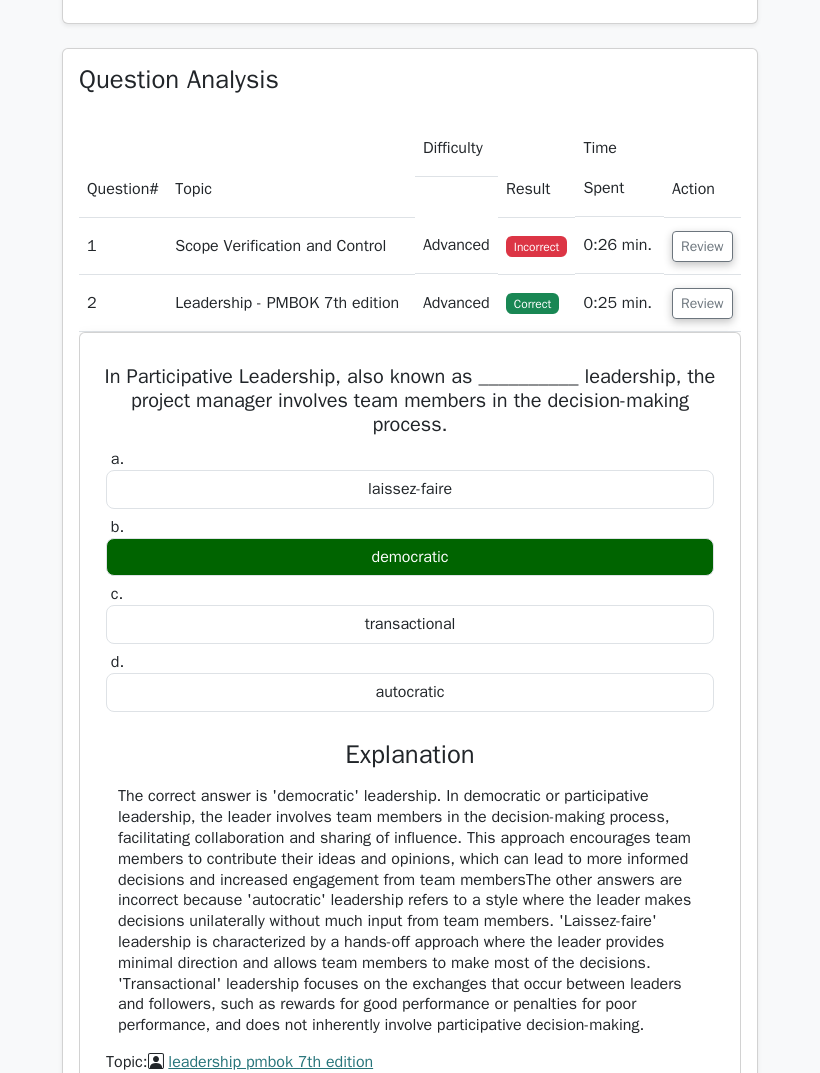 scroll, scrollTop: 1697, scrollLeft: 0, axis: vertical 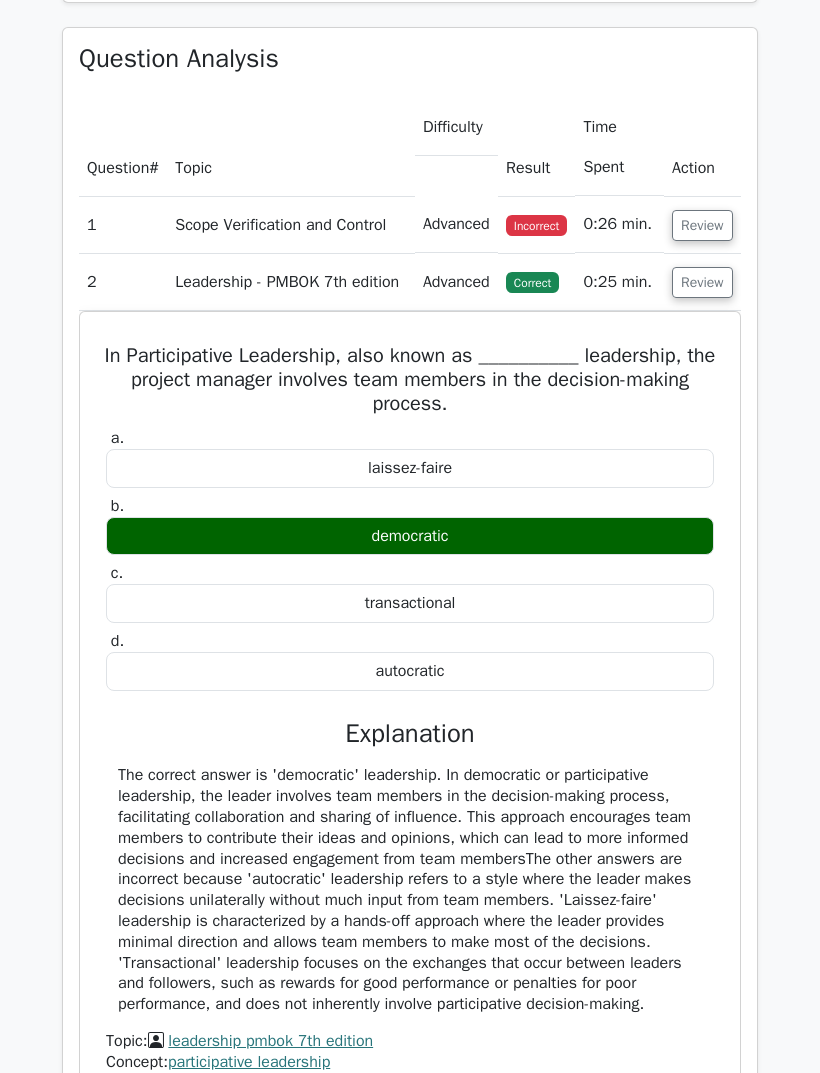click on "Review" at bounding box center [702, 282] 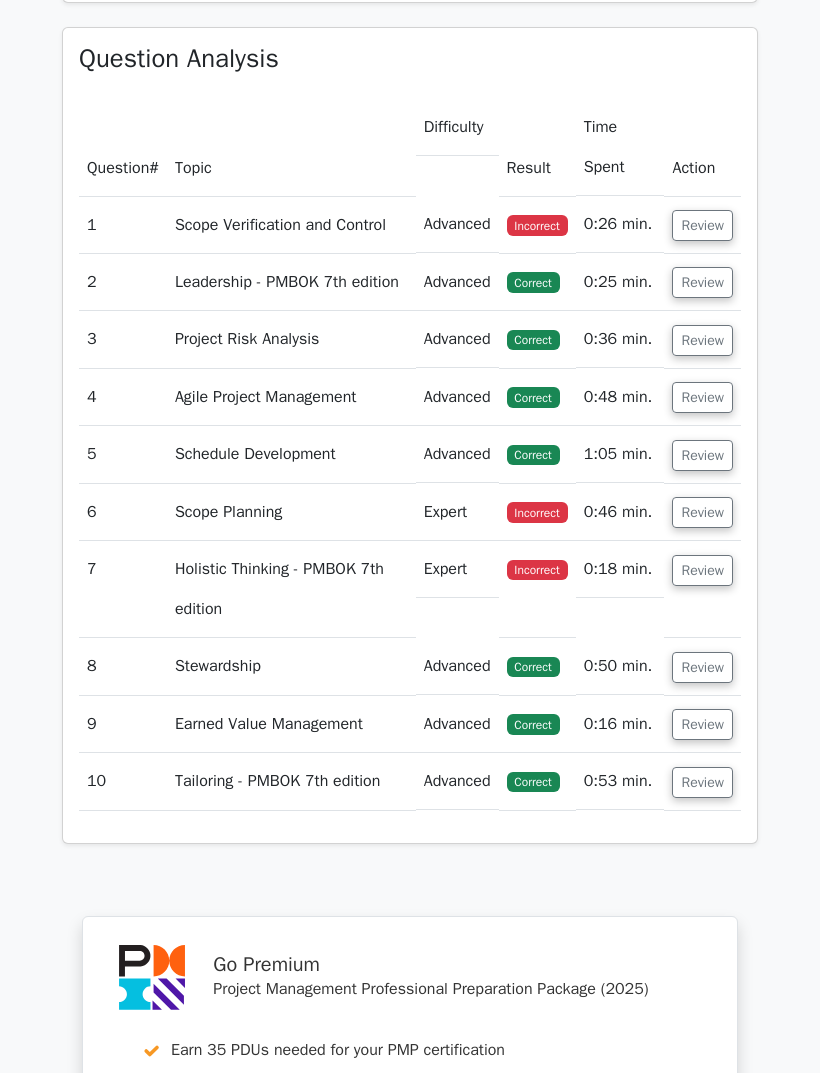 click on "Review" at bounding box center (702, 340) 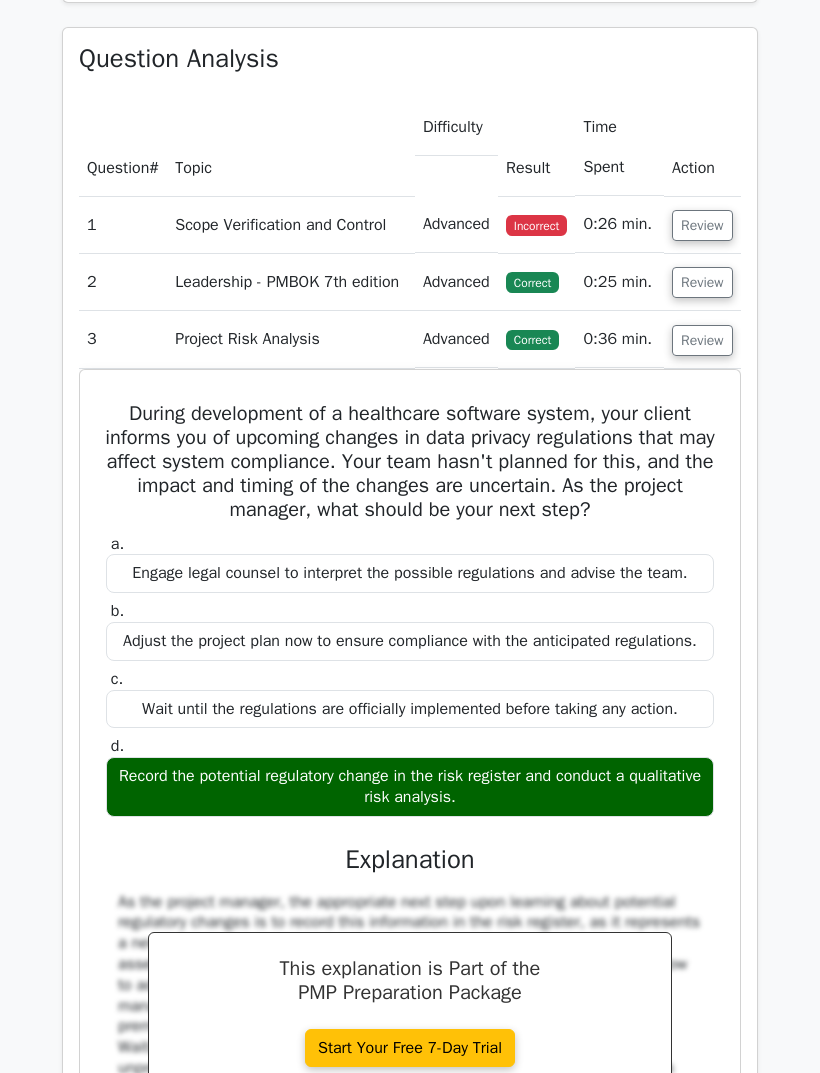 scroll, scrollTop: 1685, scrollLeft: 0, axis: vertical 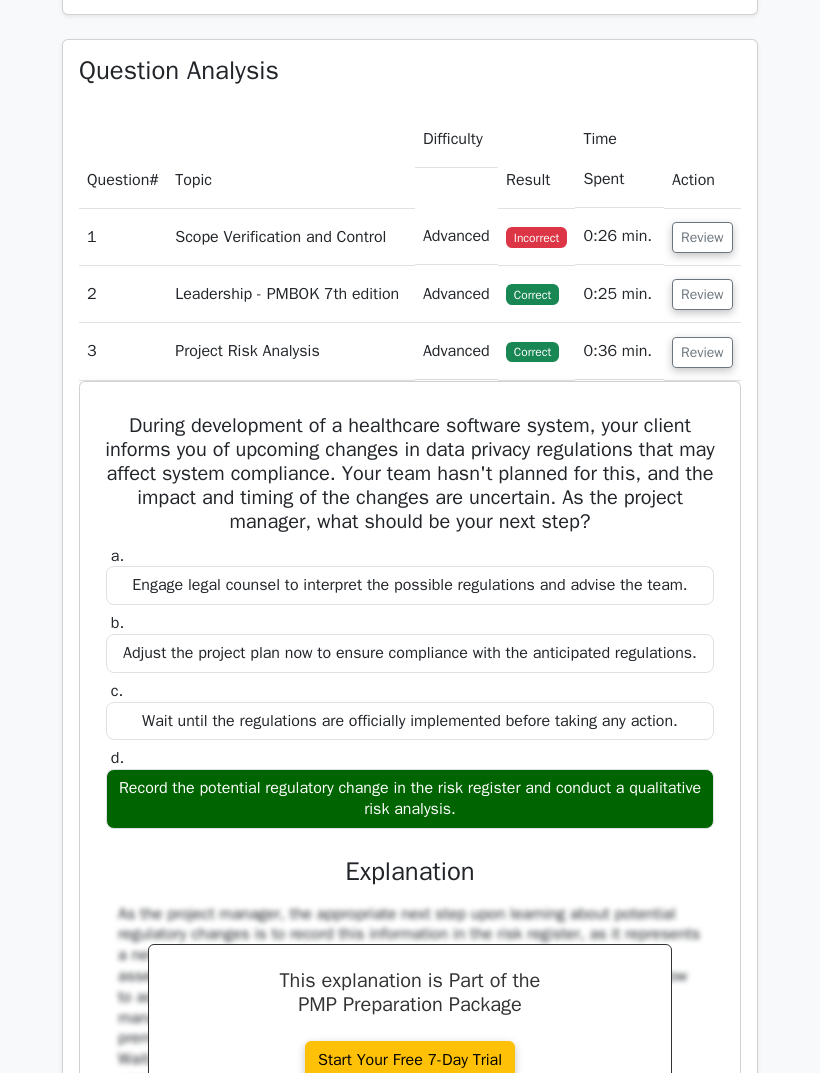 click on "Review" at bounding box center [702, 352] 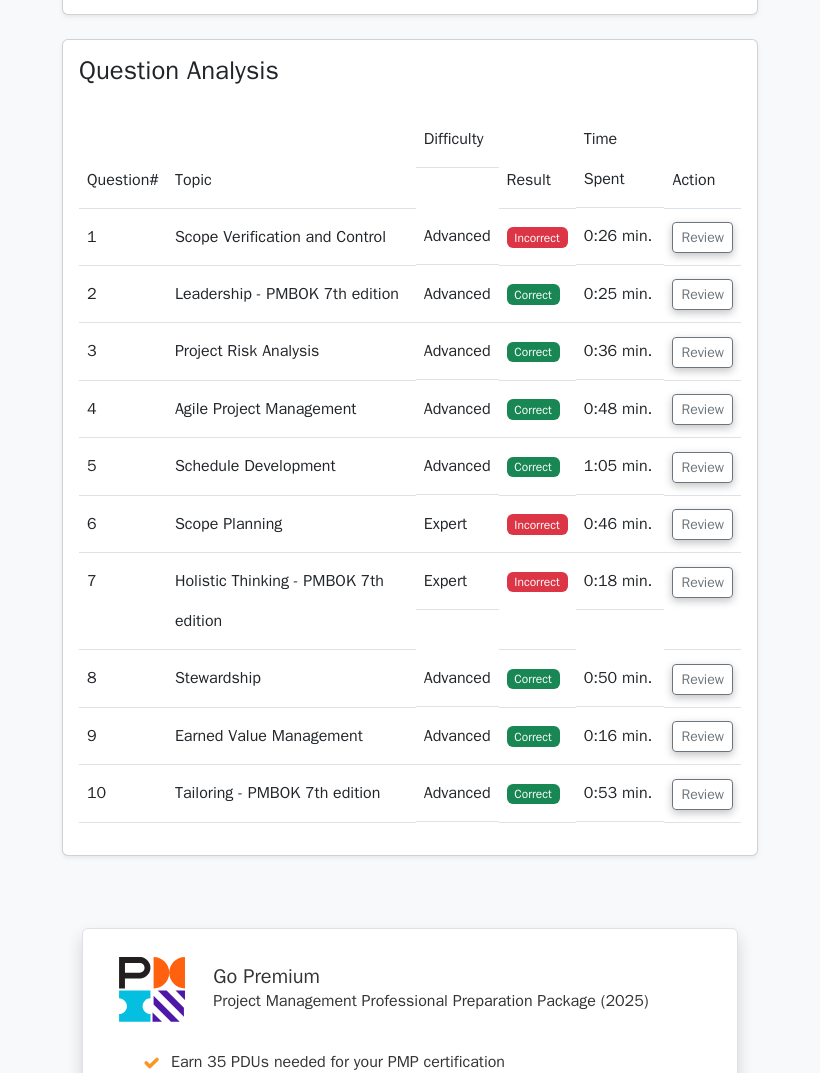 click on "Review" at bounding box center [702, 409] 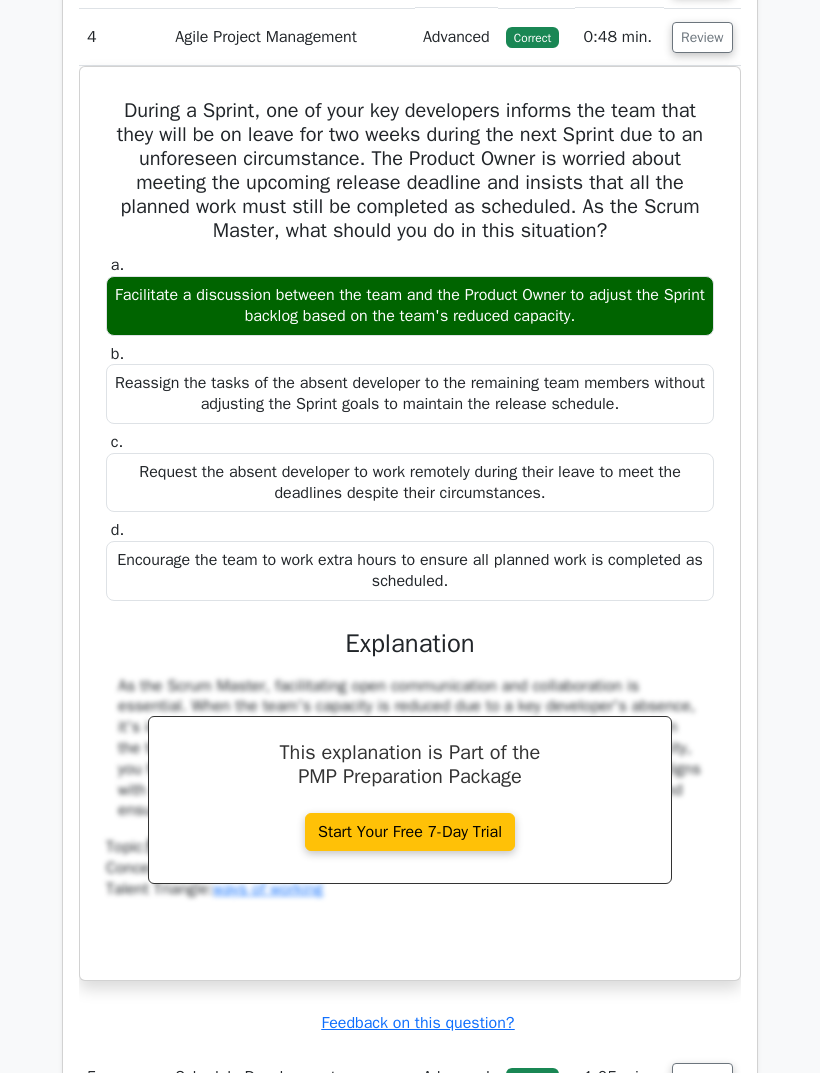 scroll, scrollTop: 2071, scrollLeft: 0, axis: vertical 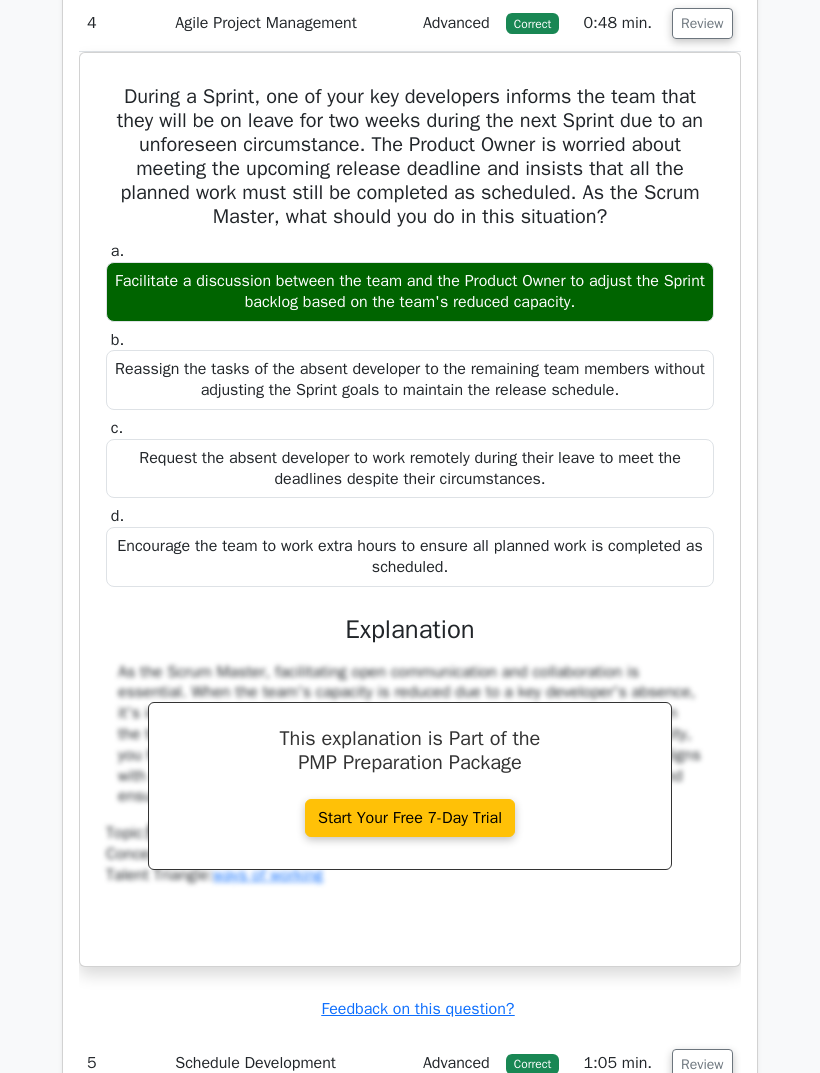 click on "Review" at bounding box center [702, 23] 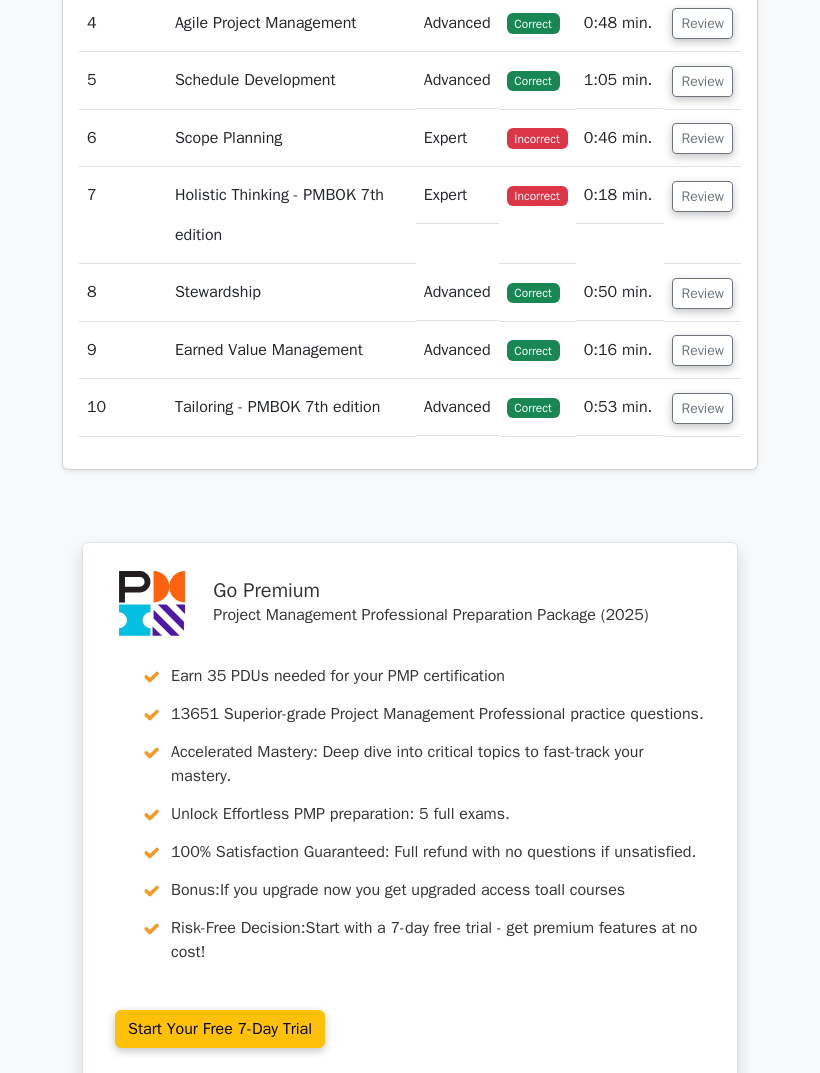scroll, scrollTop: 1911, scrollLeft: 0, axis: vertical 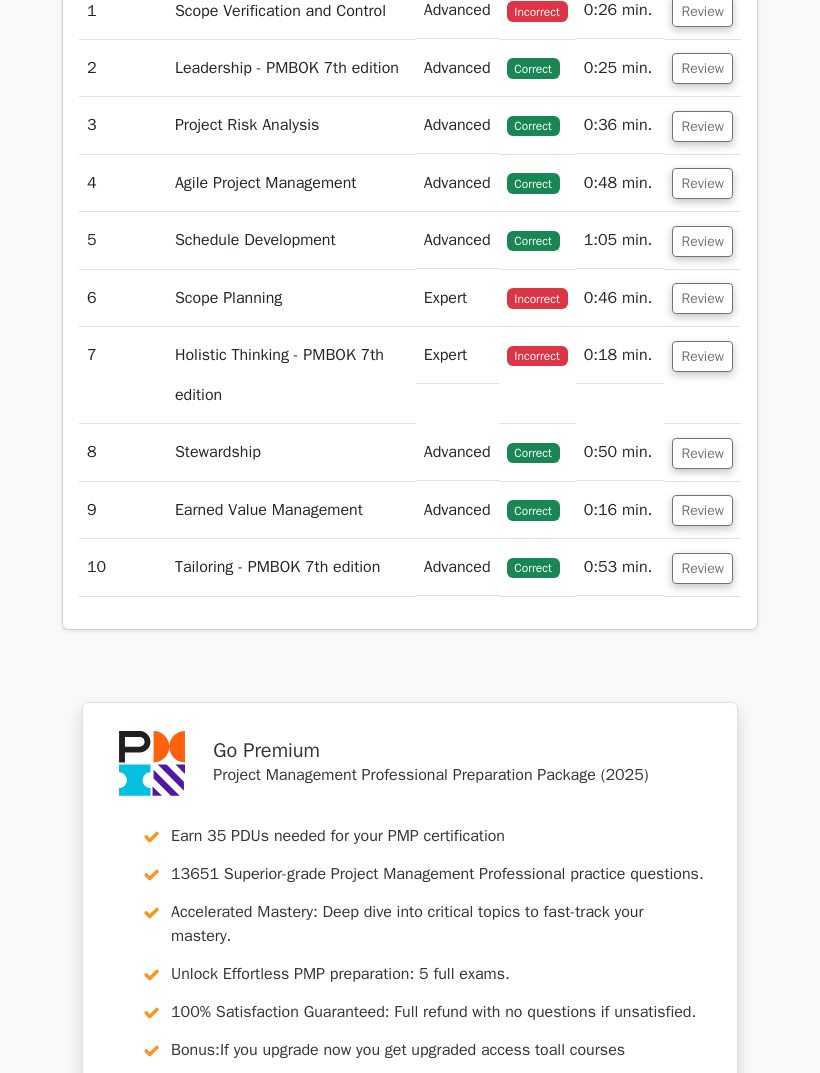 click on "Review" at bounding box center [702, 241] 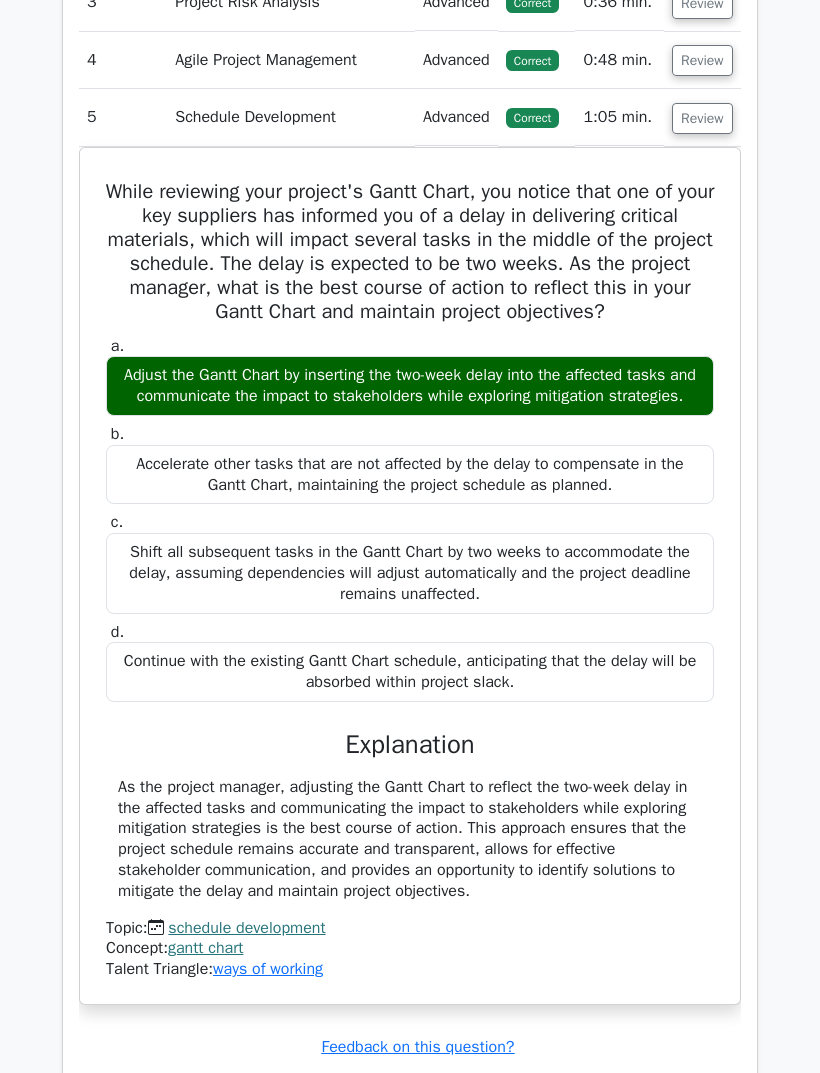 scroll, scrollTop: 2027, scrollLeft: 0, axis: vertical 